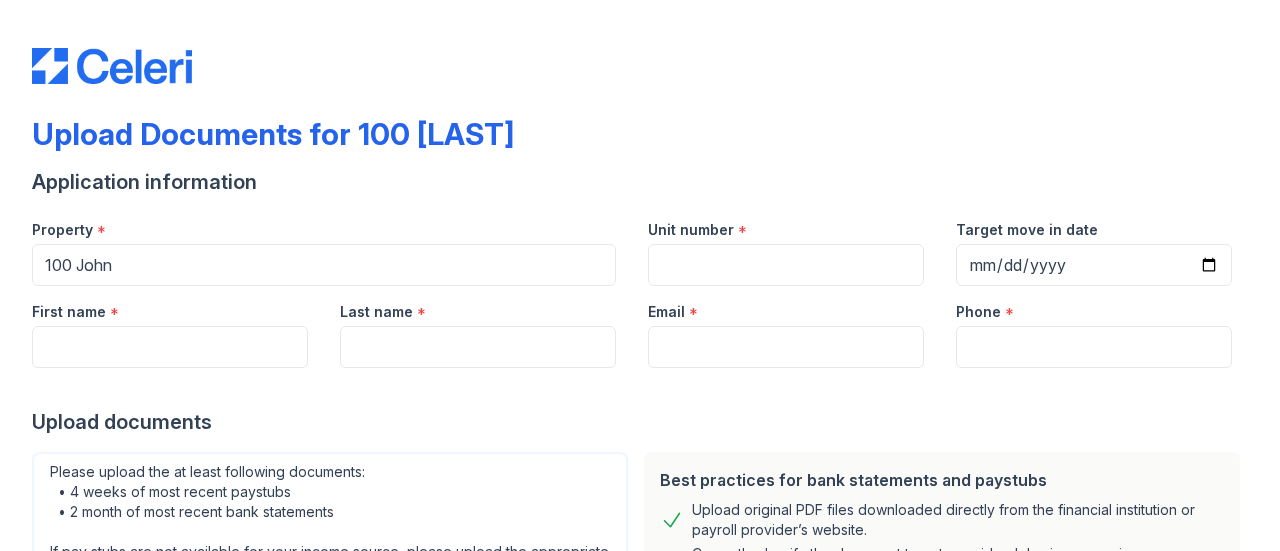 scroll, scrollTop: 0, scrollLeft: 0, axis: both 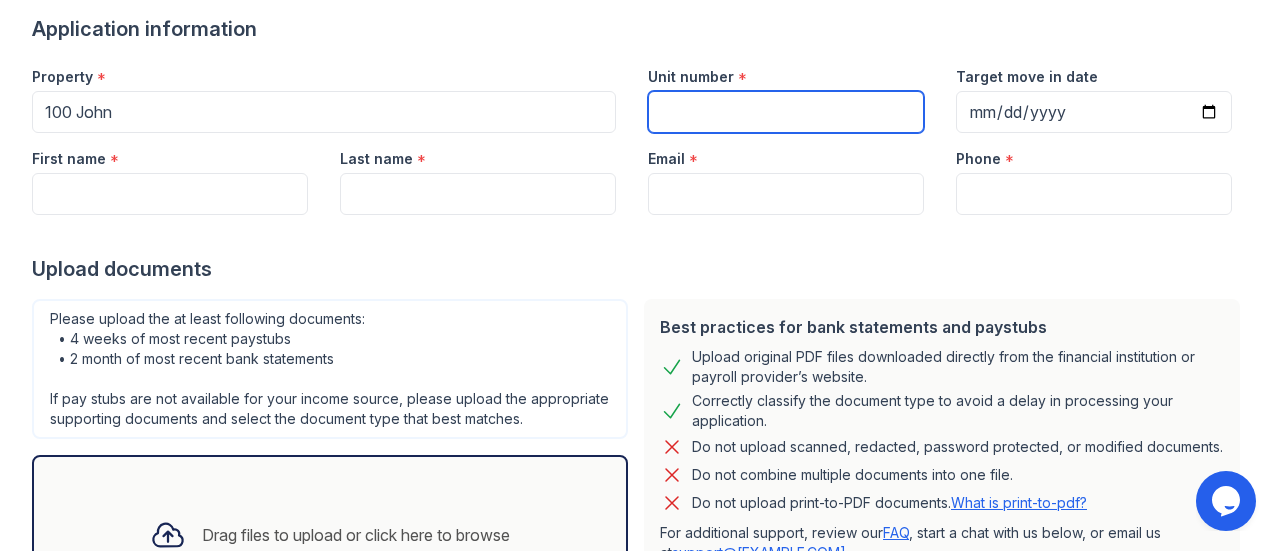 click on "Unit number" at bounding box center (786, 112) 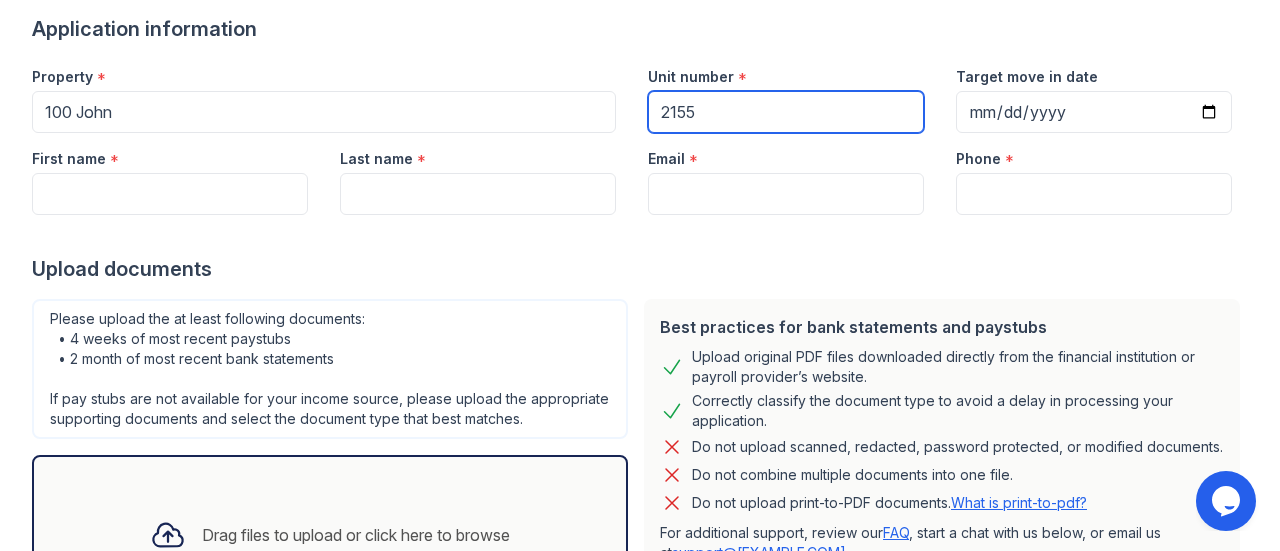 type on "2155" 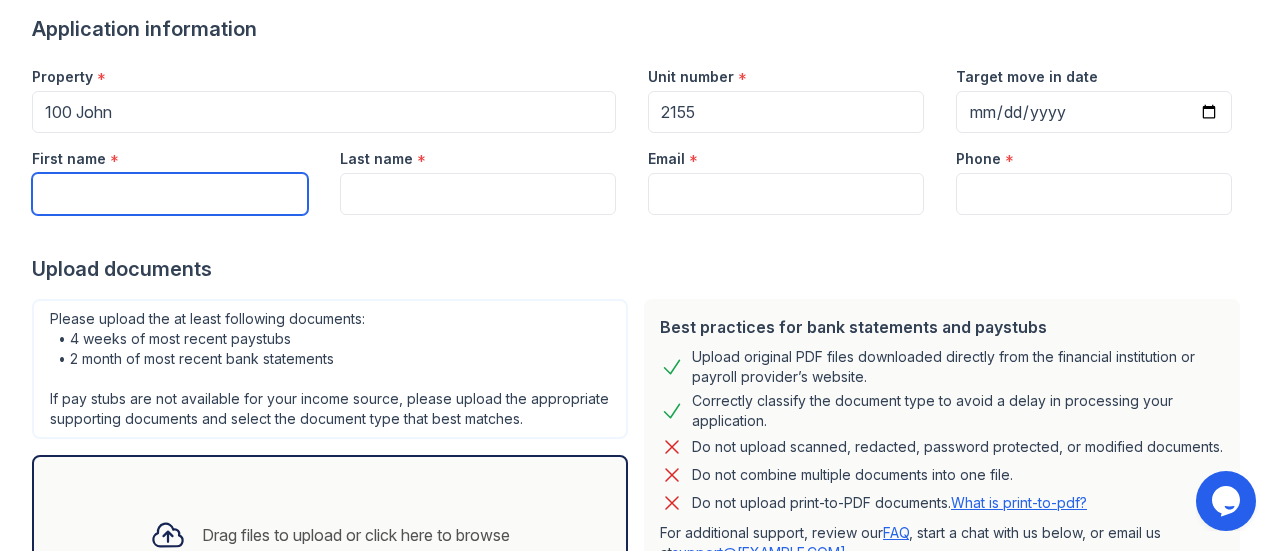 click on "First name" at bounding box center [170, 194] 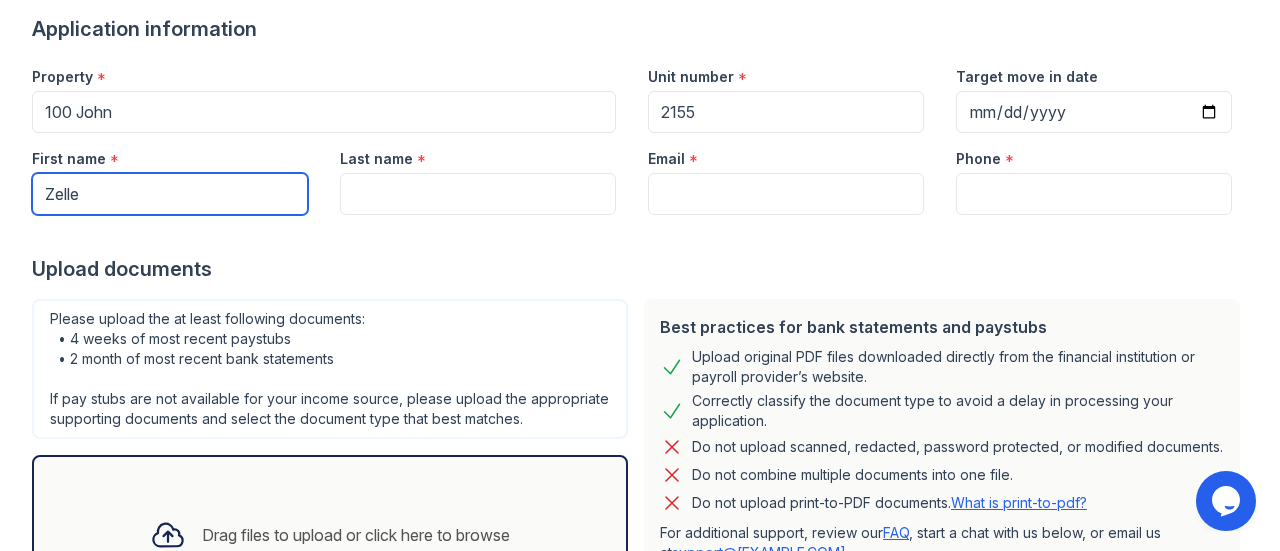 type on "Zelle" 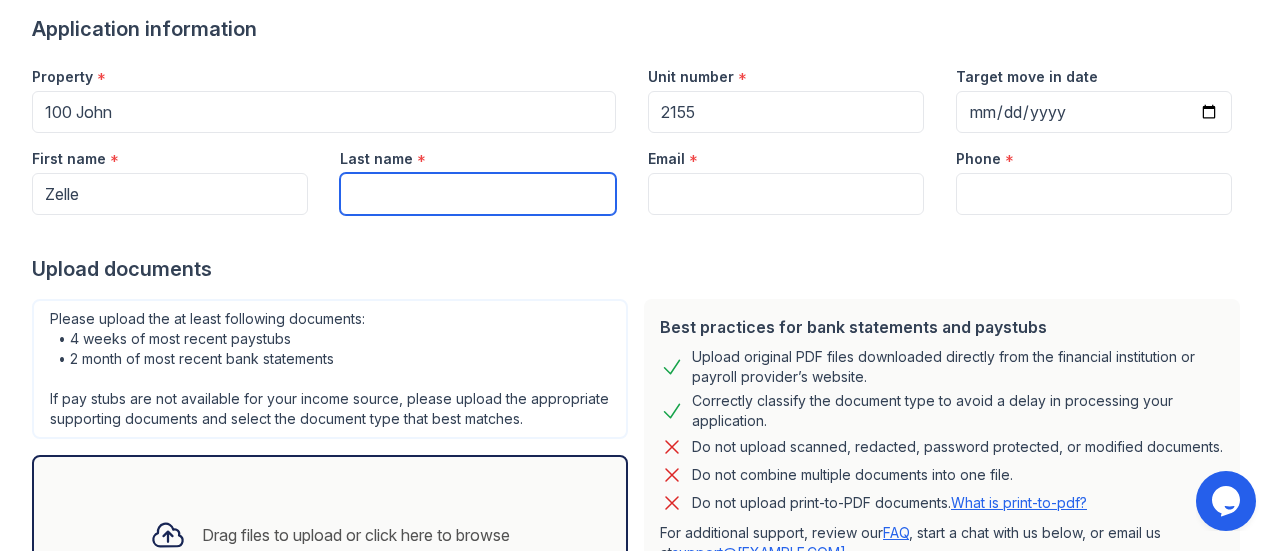click on "Last name" at bounding box center (478, 194) 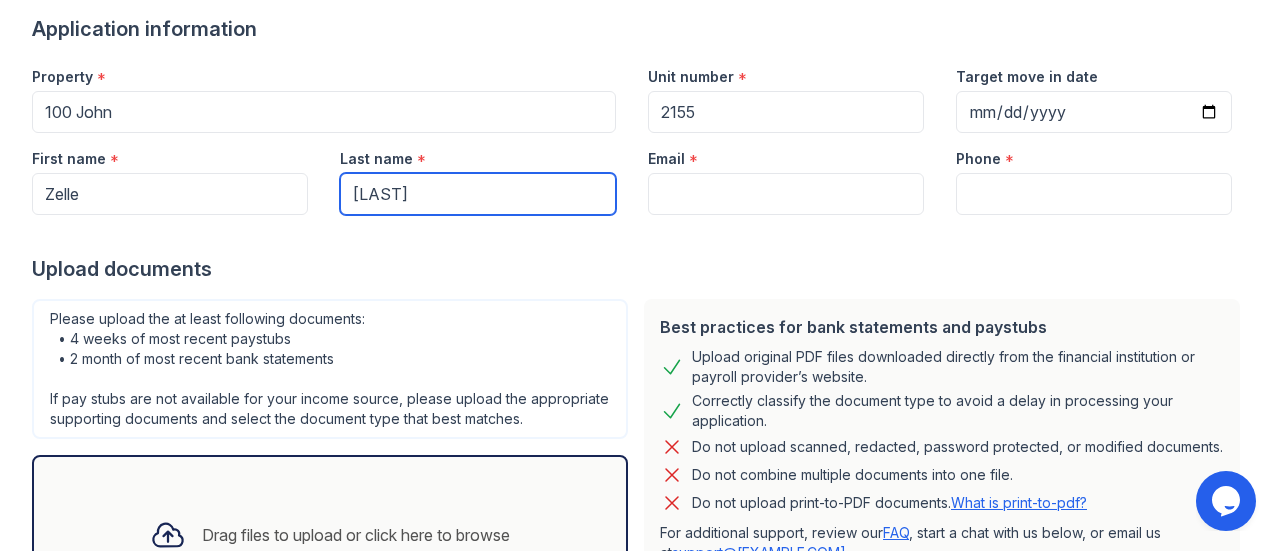 type on "[LAST]" 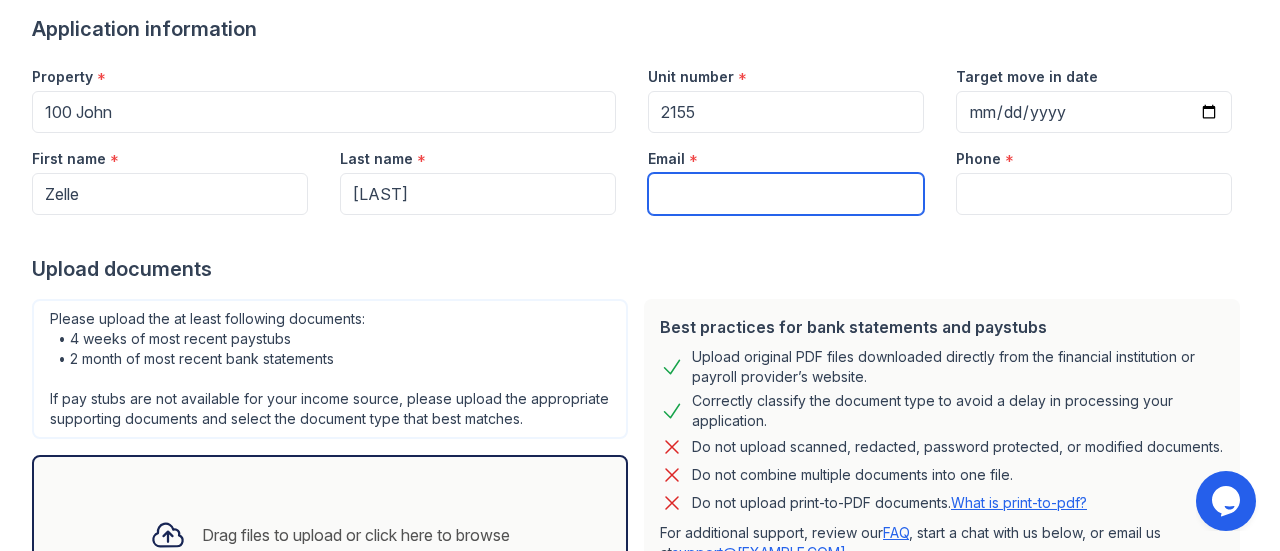 click on "Email" at bounding box center [786, 194] 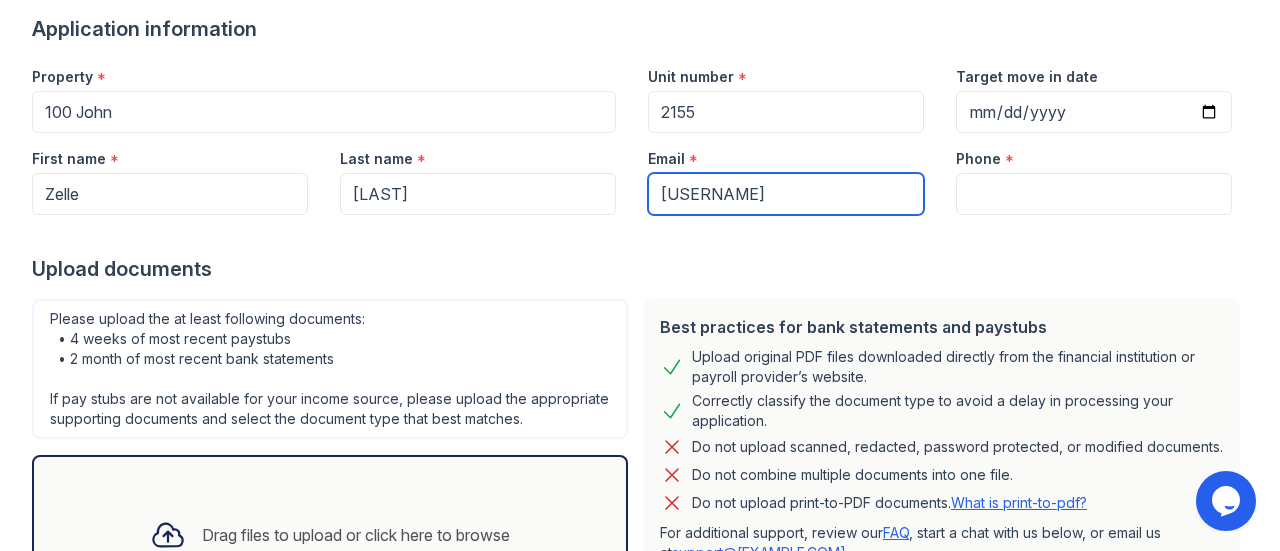 type on "[USERNAME]" 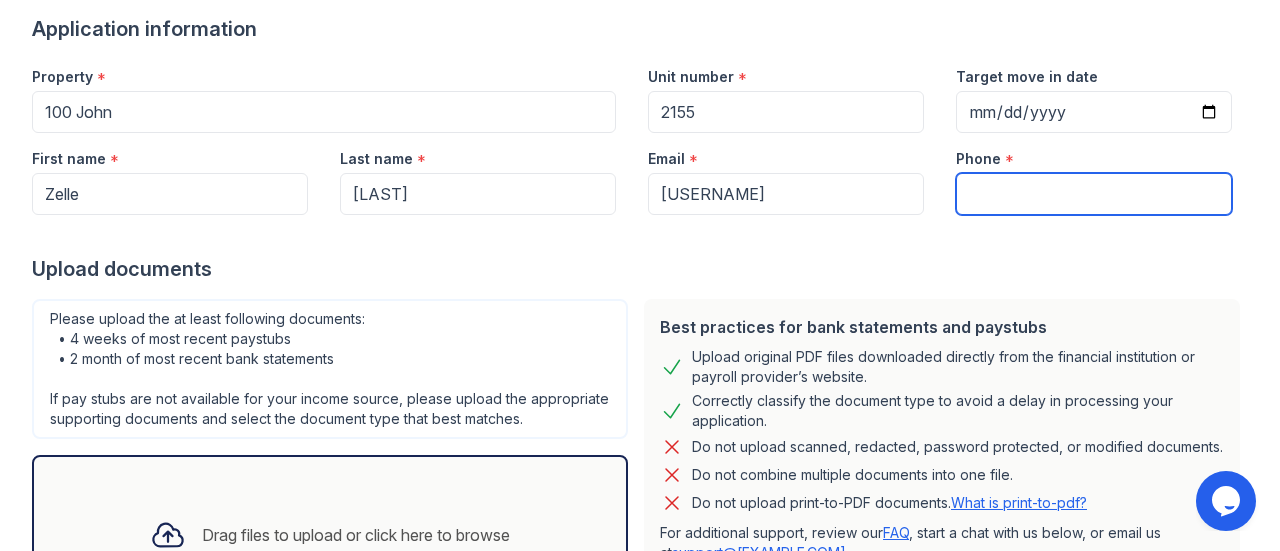 click on "Phone" at bounding box center [1094, 194] 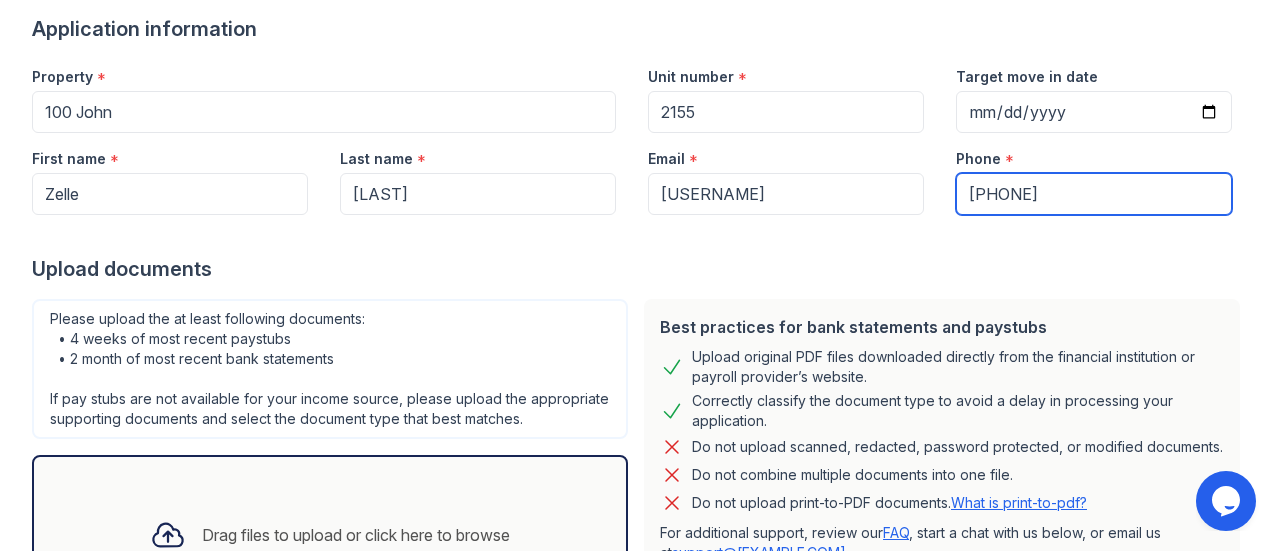 type on "[PHONE]" 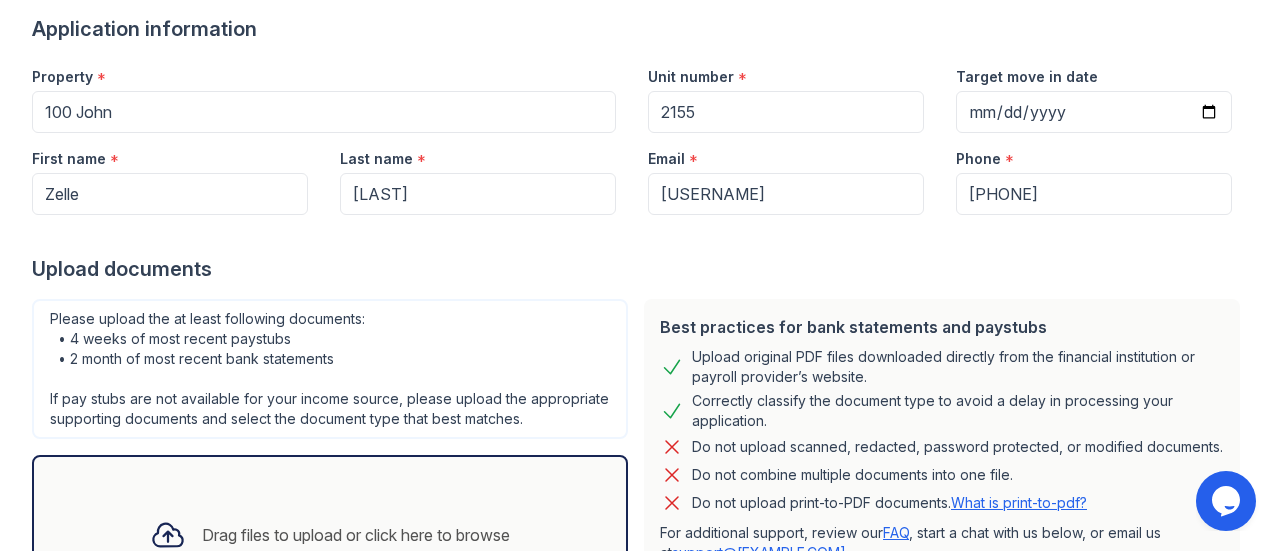 click on "Upload documents" at bounding box center [640, 269] 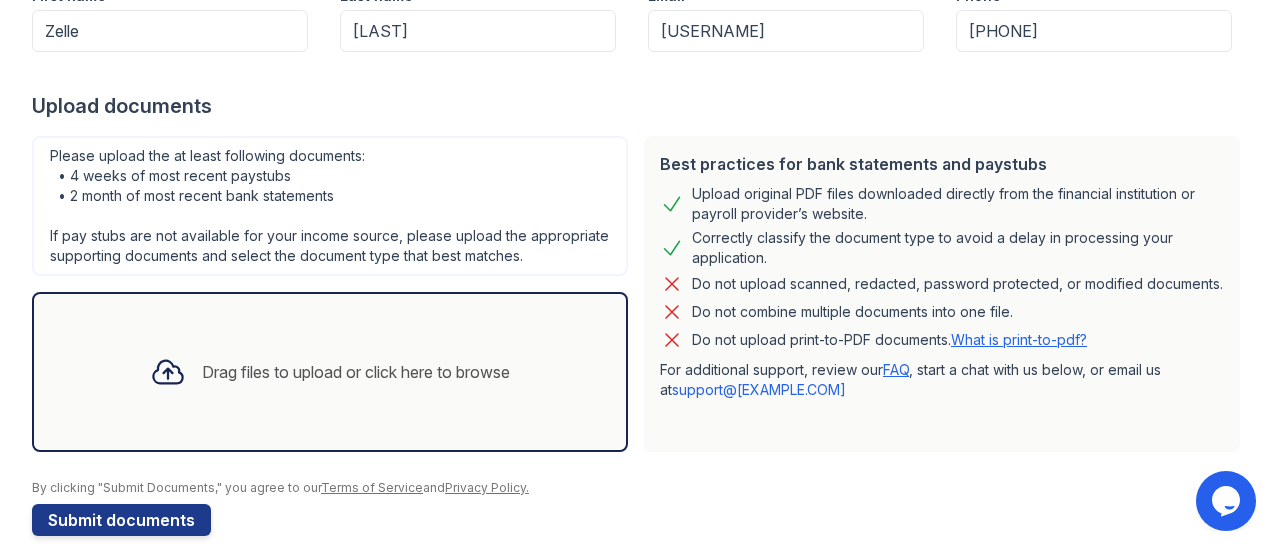scroll, scrollTop: 326, scrollLeft: 0, axis: vertical 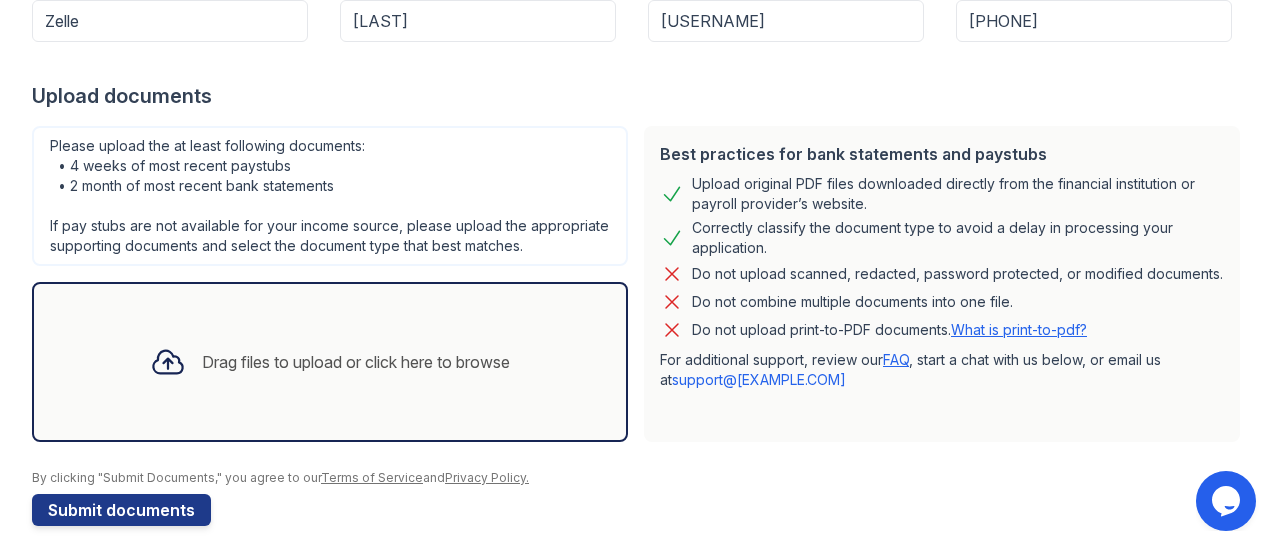 click on "Drag files to upload or click here to browse" at bounding box center (356, 362) 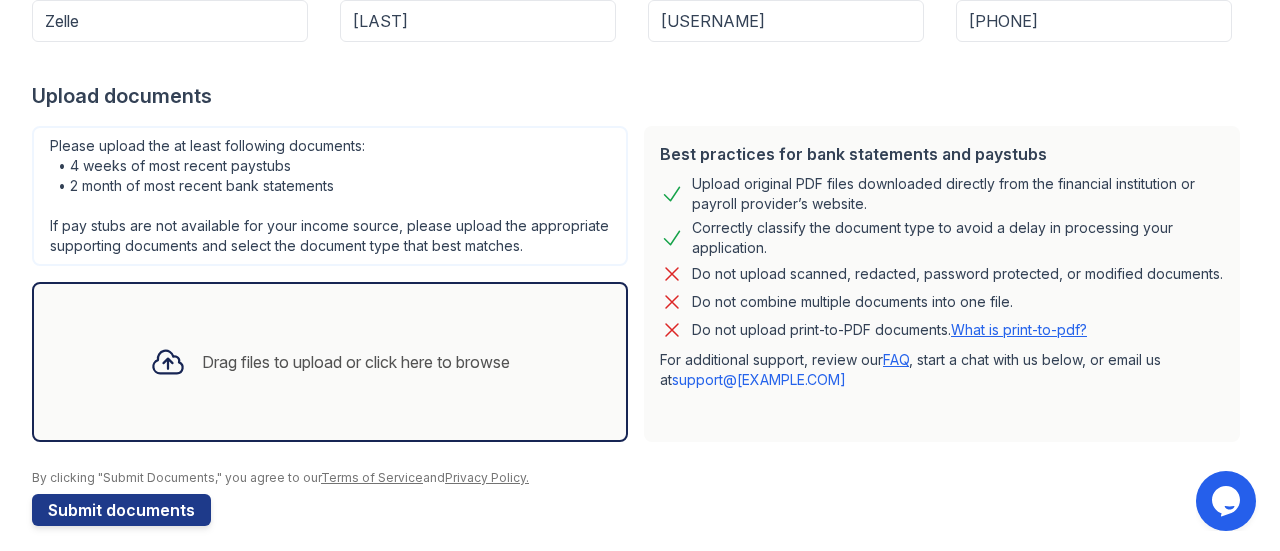 click on "Drag files to upload or click here to browse" at bounding box center [356, 362] 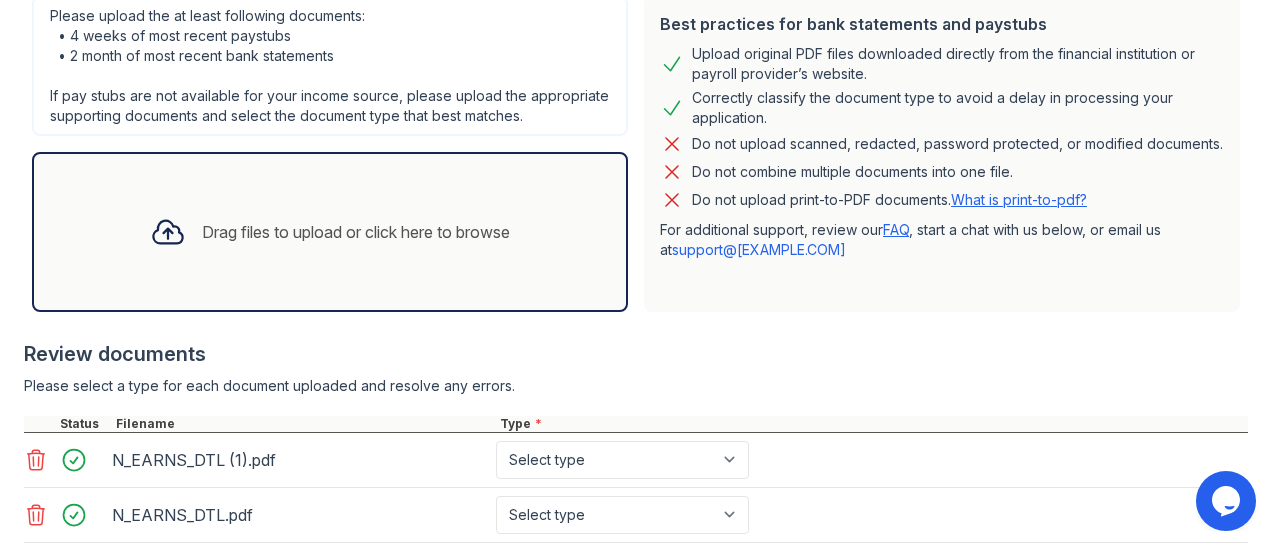 scroll, scrollTop: 568, scrollLeft: 0, axis: vertical 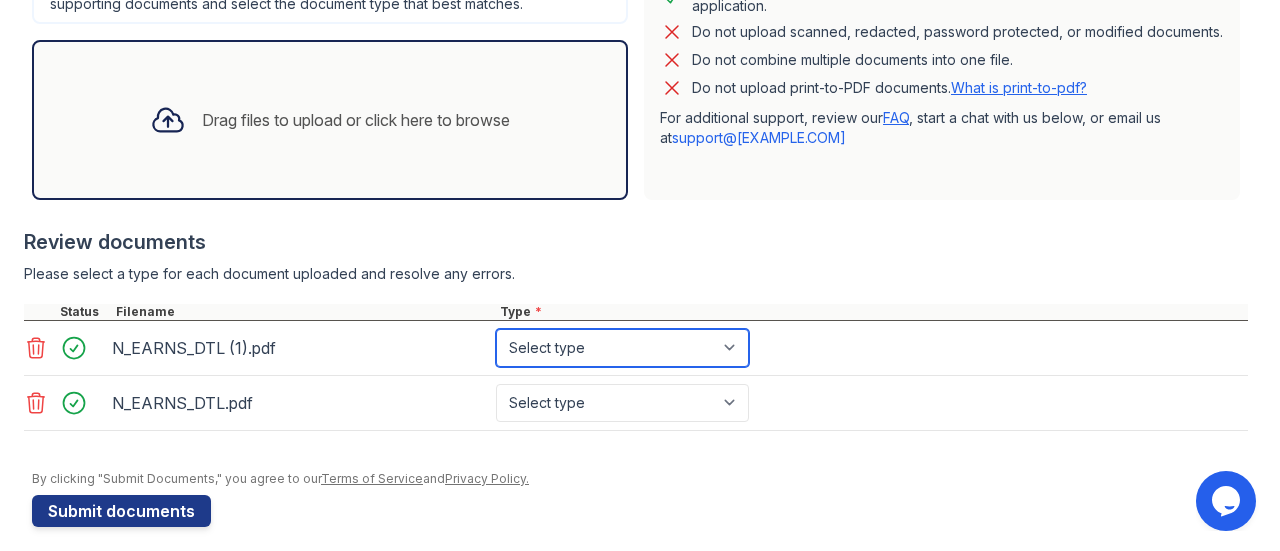 click on "Select type
Paystub
Bank Statement
Offer Letter
Tax Documents
Benefit Award Letter
Investment Account Statement
Other" at bounding box center [622, 348] 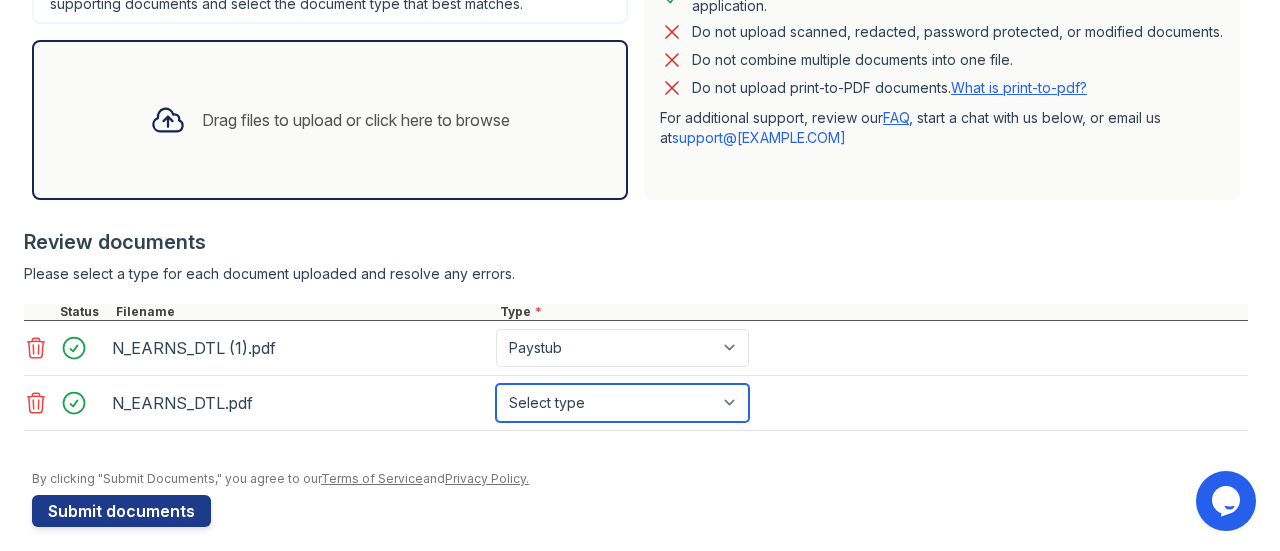 click on "Select type
Paystub
Bank Statement
Offer Letter
Tax Documents
Benefit Award Letter
Investment Account Statement
Other" at bounding box center (622, 403) 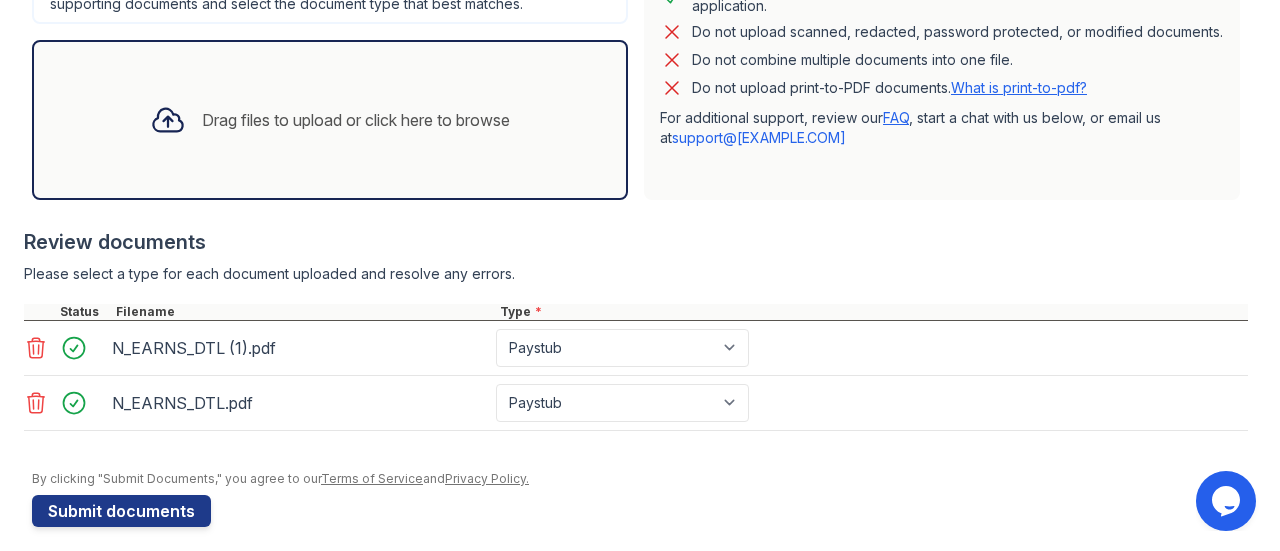 click on "Drag files to upload or click here to browse" at bounding box center (356, 120) 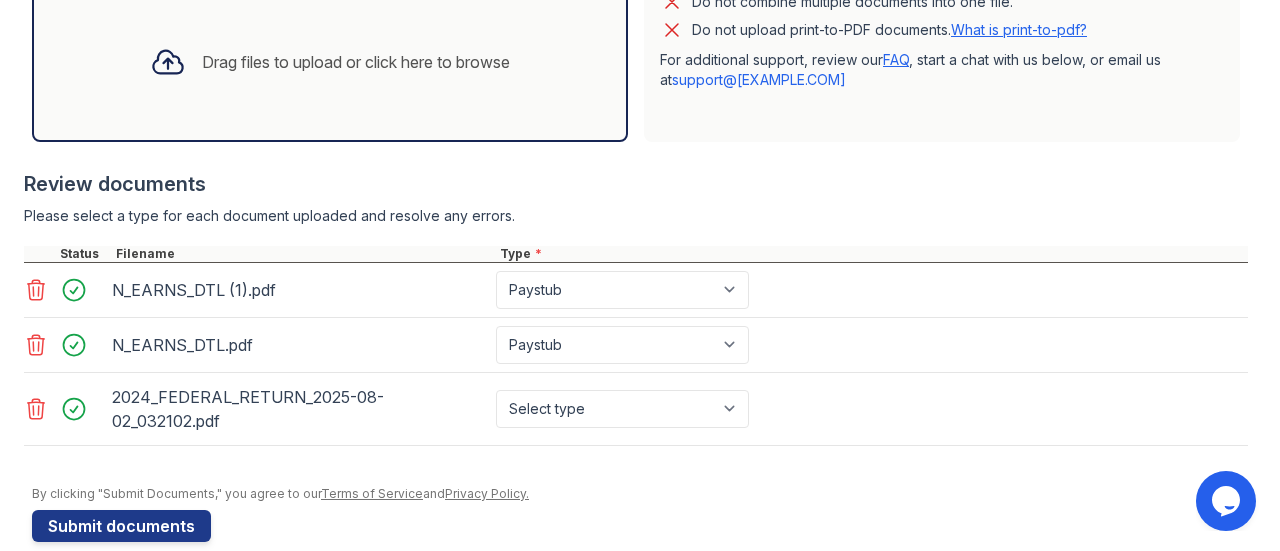 scroll, scrollTop: 627, scrollLeft: 0, axis: vertical 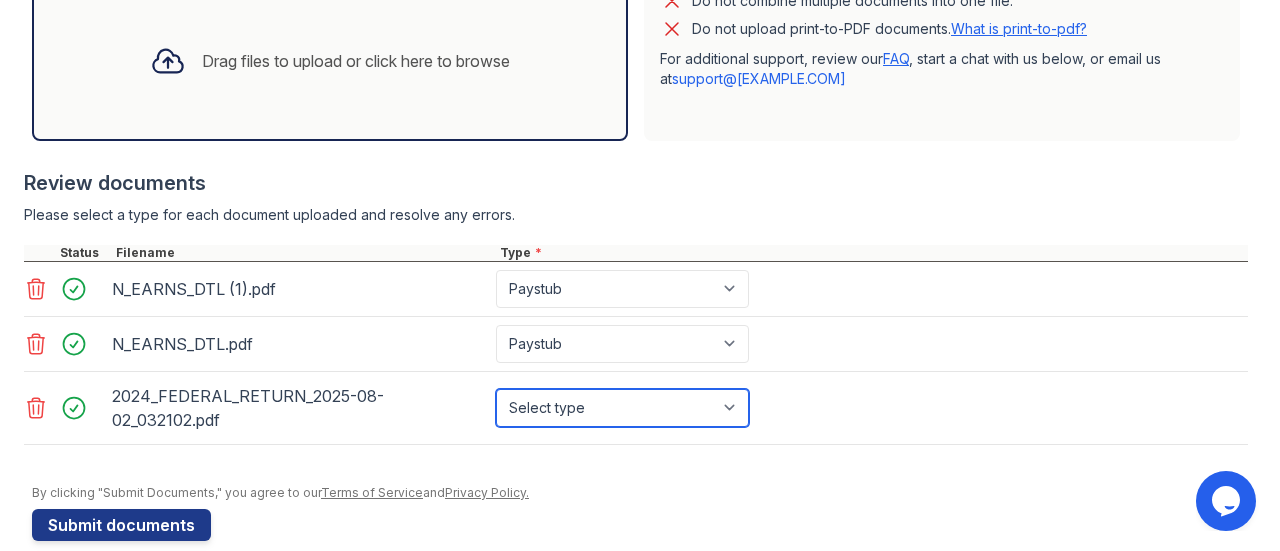 click on "Select type
Paystub
Bank Statement
Offer Letter
Tax Documents
Benefit Award Letter
Investment Account Statement
Other" at bounding box center [622, 408] 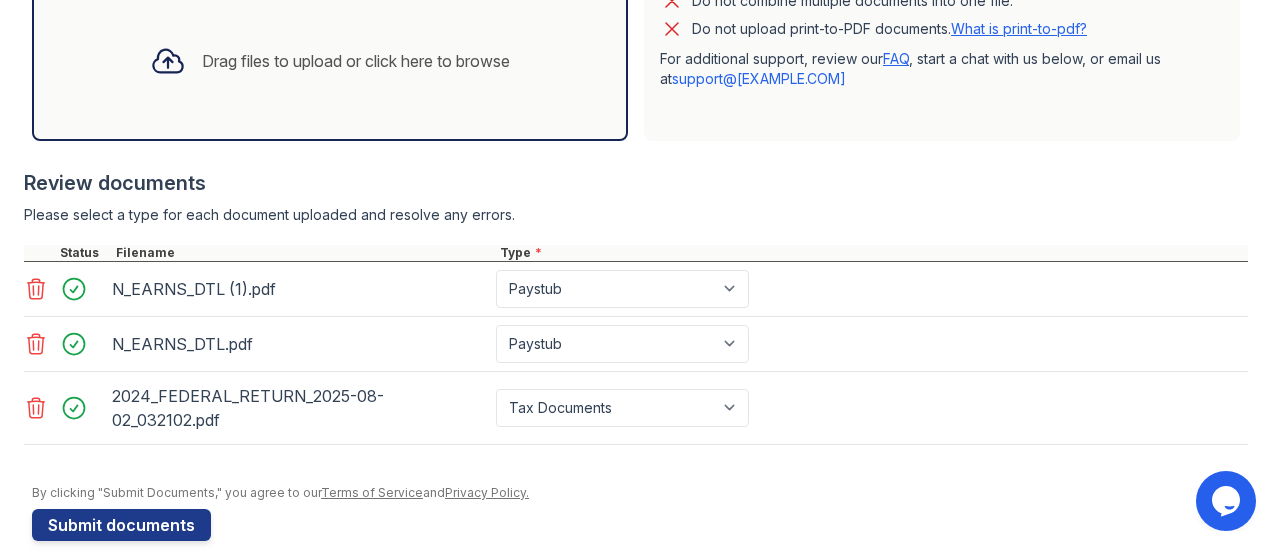 click at bounding box center (636, 455) 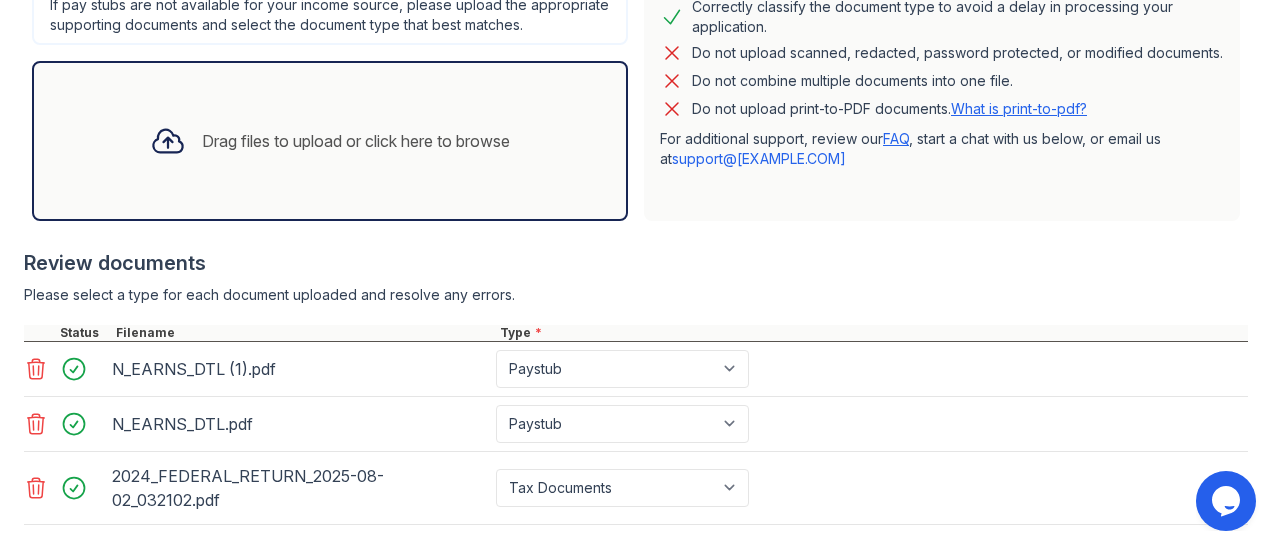 scroll, scrollTop: 541, scrollLeft: 0, axis: vertical 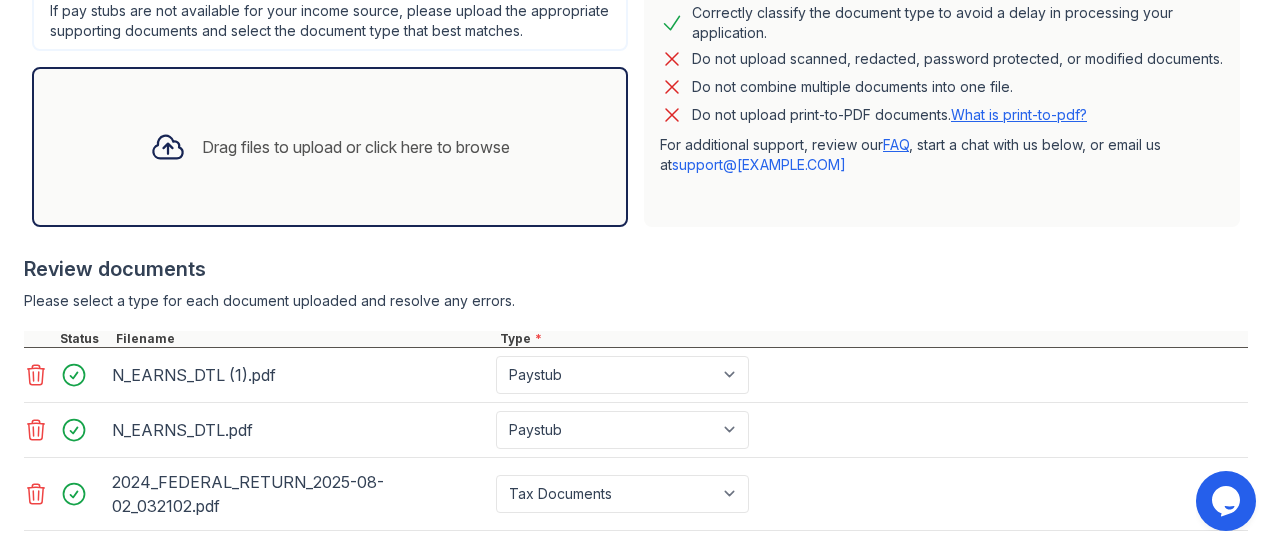 click on "Drag files to upload or click here to browse" at bounding box center (356, 147) 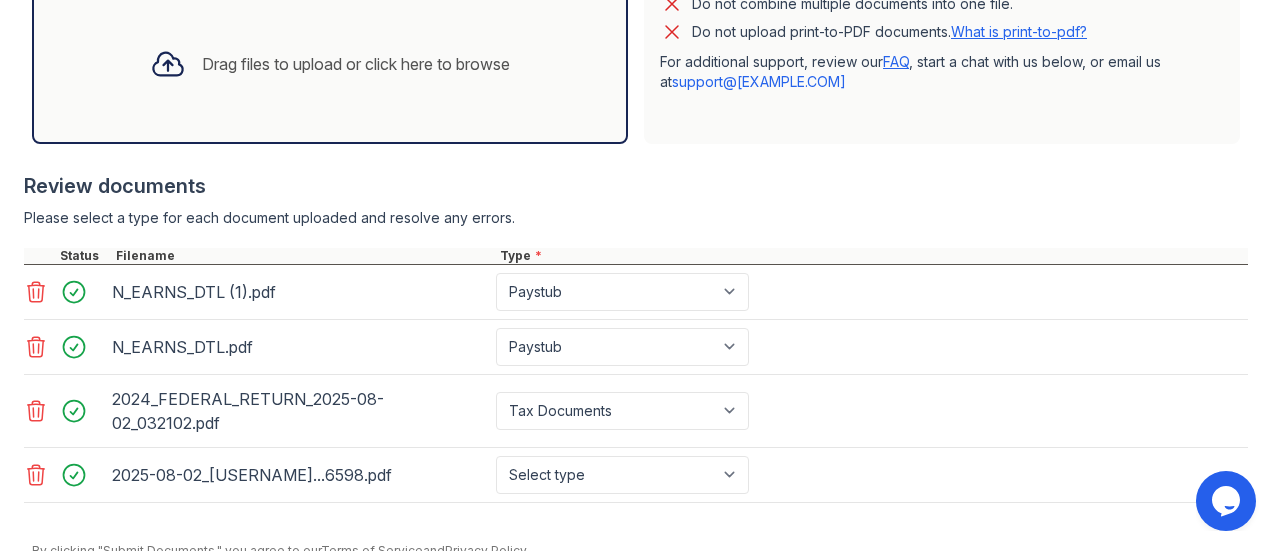 scroll, scrollTop: 678, scrollLeft: 0, axis: vertical 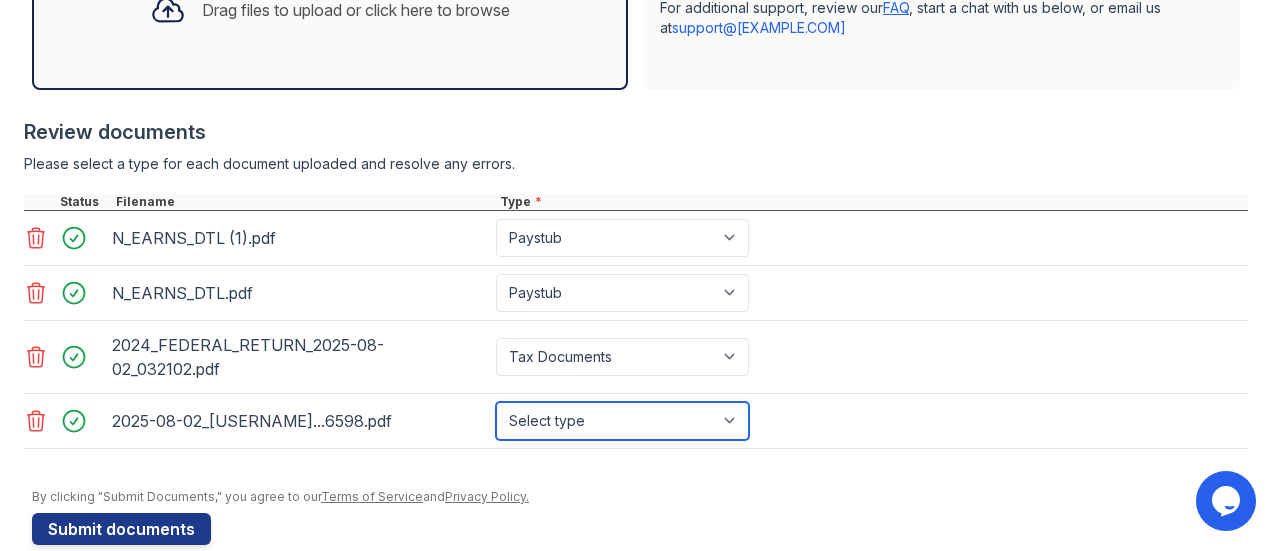 click on "Select type
Paystub
Bank Statement
Offer Letter
Tax Documents
Benefit Award Letter
Investment Account Statement
Other" at bounding box center (622, 421) 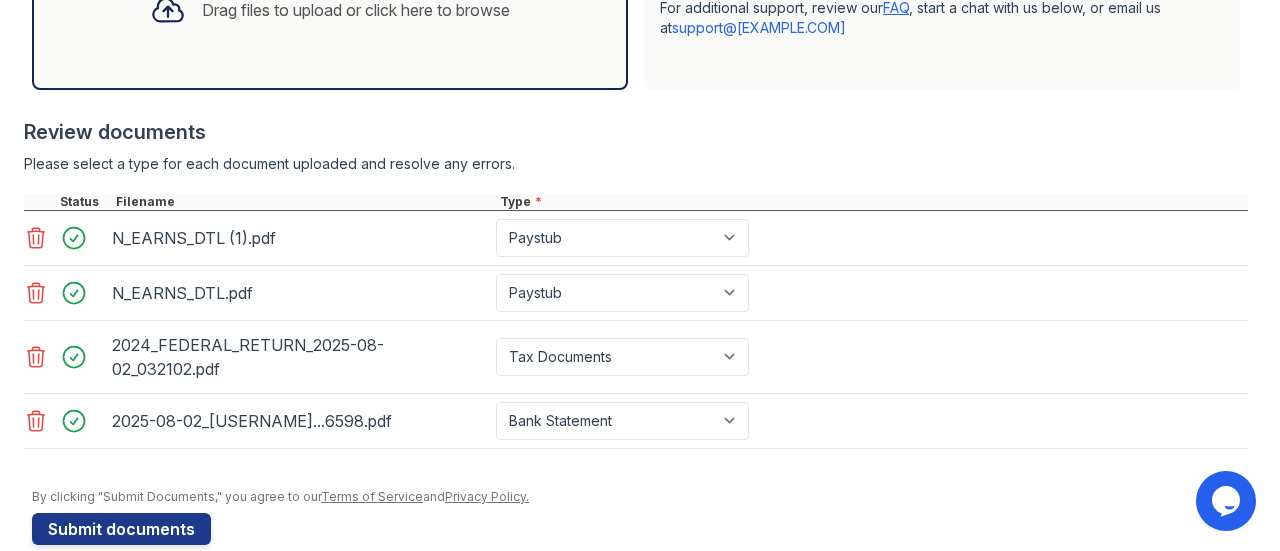click at bounding box center [636, 459] 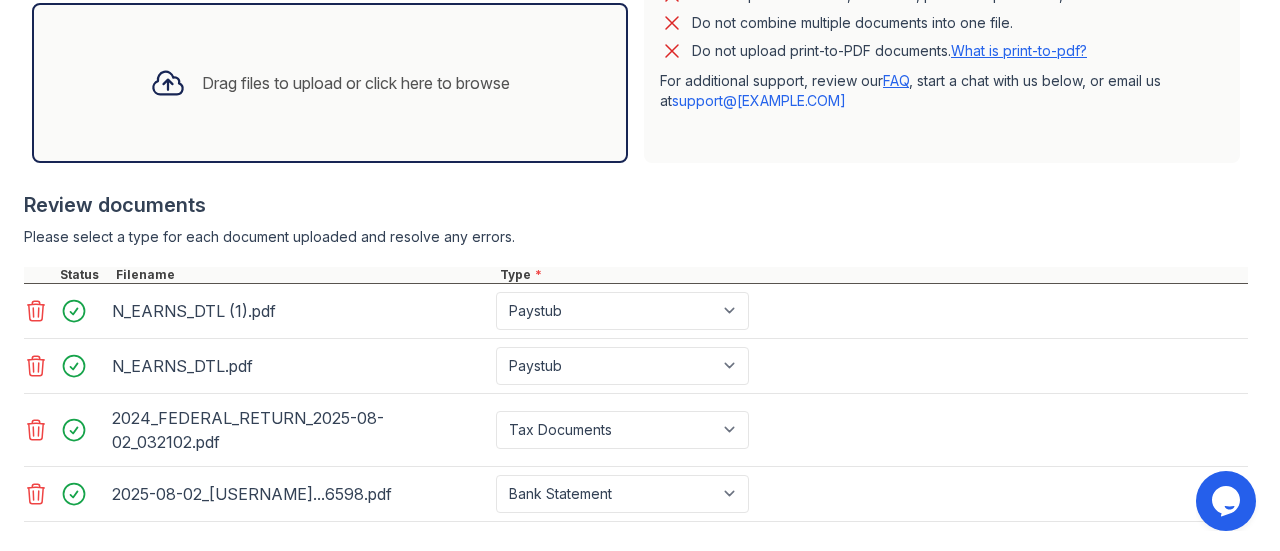 scroll, scrollTop: 732, scrollLeft: 0, axis: vertical 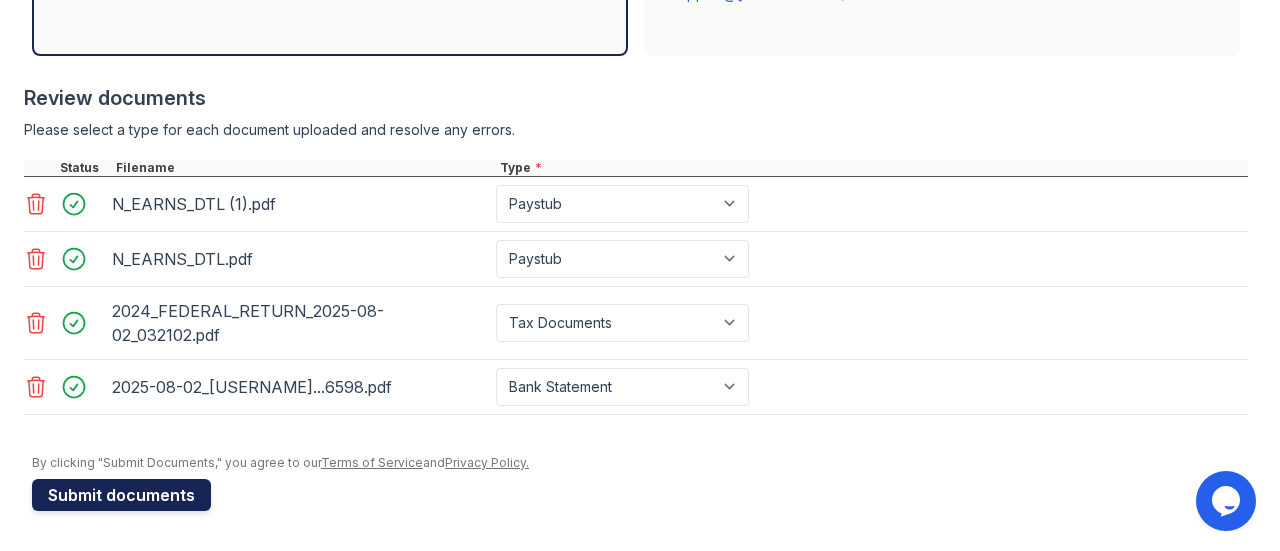 click on "Submit documents" at bounding box center (121, 495) 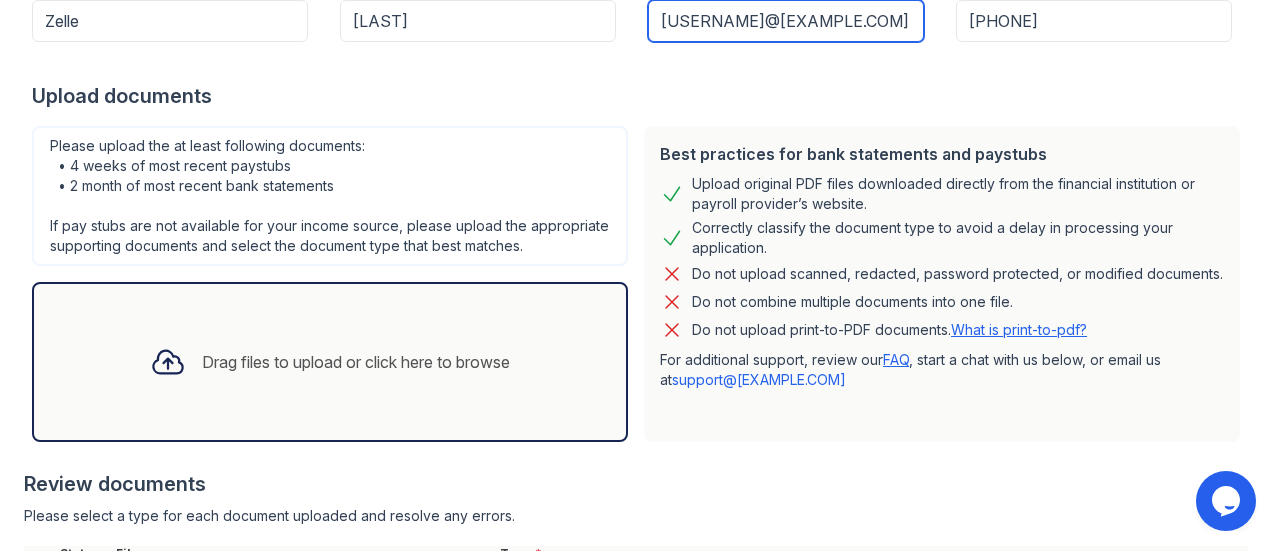 scroll, scrollTop: 500, scrollLeft: 0, axis: vertical 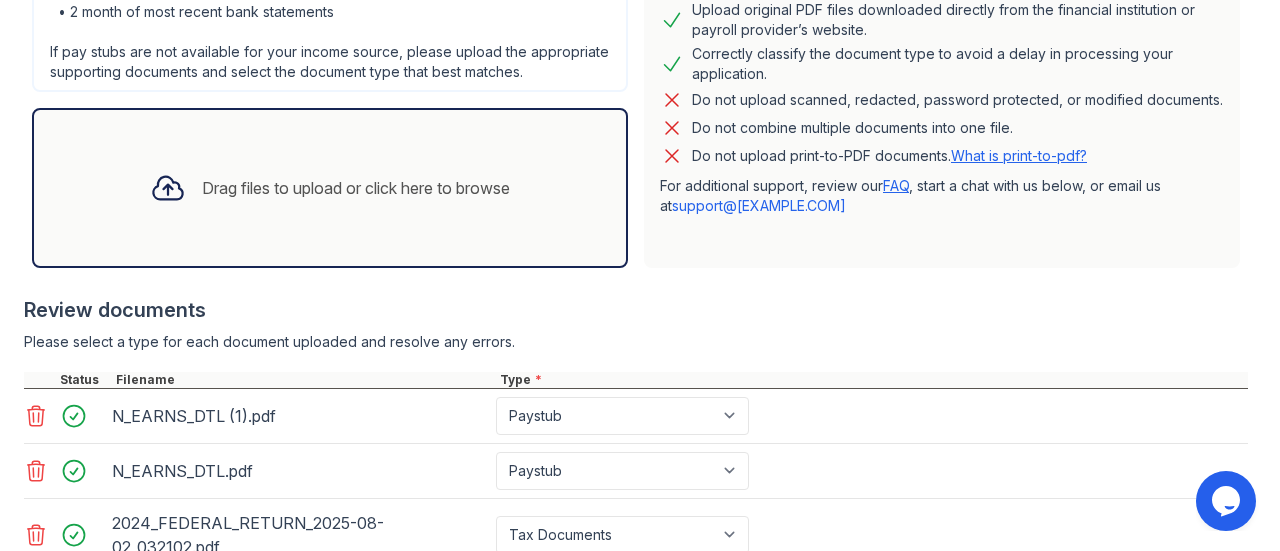 type on "zelle.halloran@gmail.com" 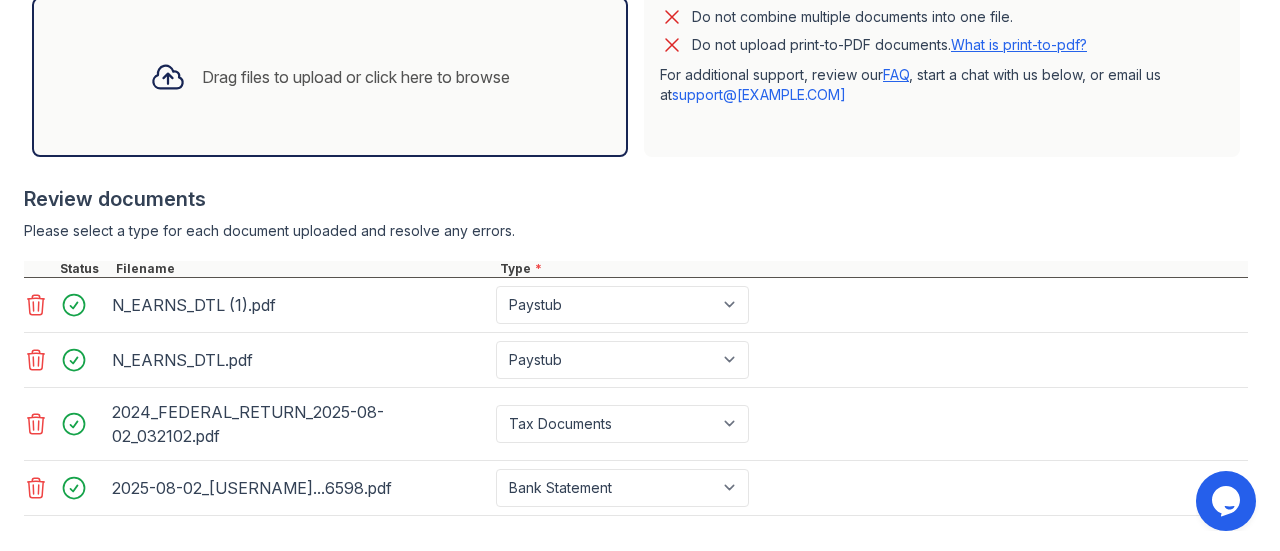 scroll, scrollTop: 641, scrollLeft: 0, axis: vertical 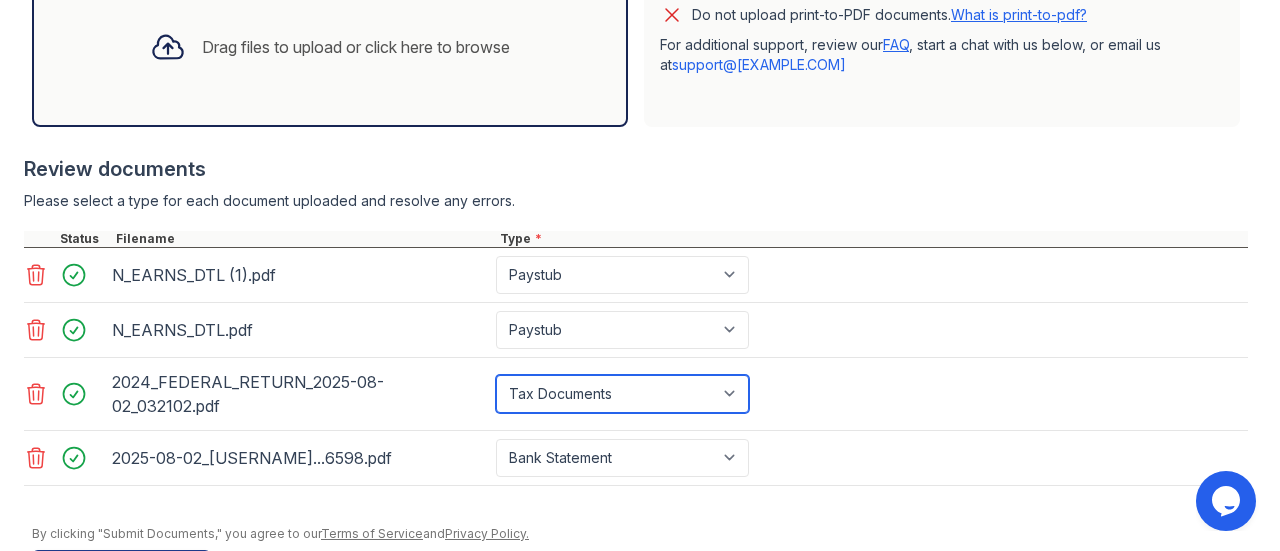 click on "Select type
Paystub
Bank Statement
Offer Letter
Tax Documents
Benefit Award Letter
Investment Account Statement
Other" at bounding box center (622, 394) 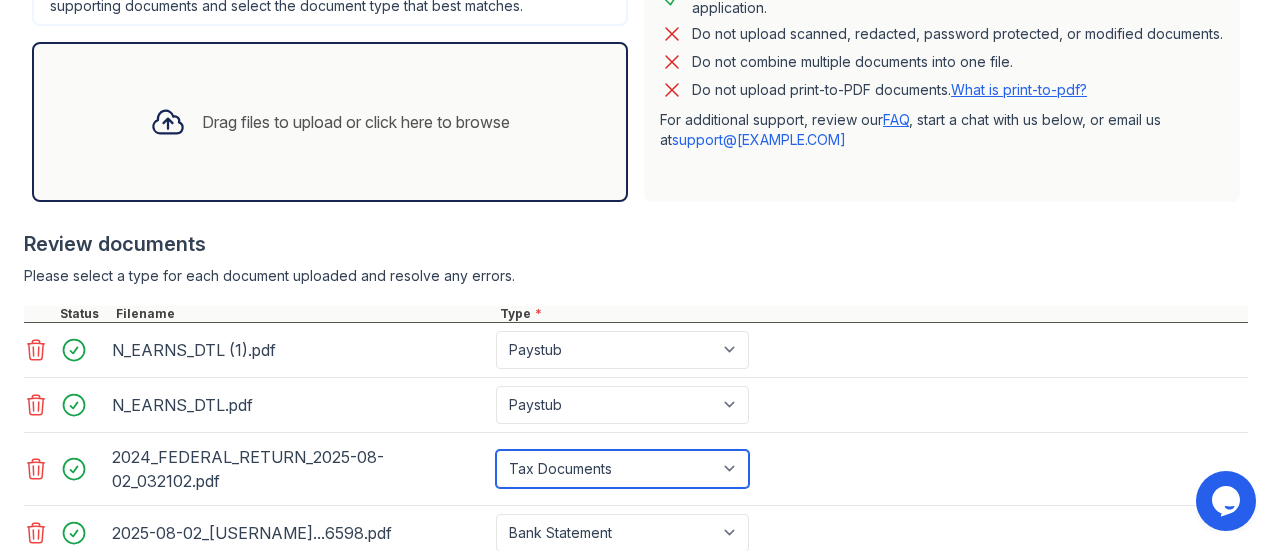 scroll, scrollTop: 555, scrollLeft: 0, axis: vertical 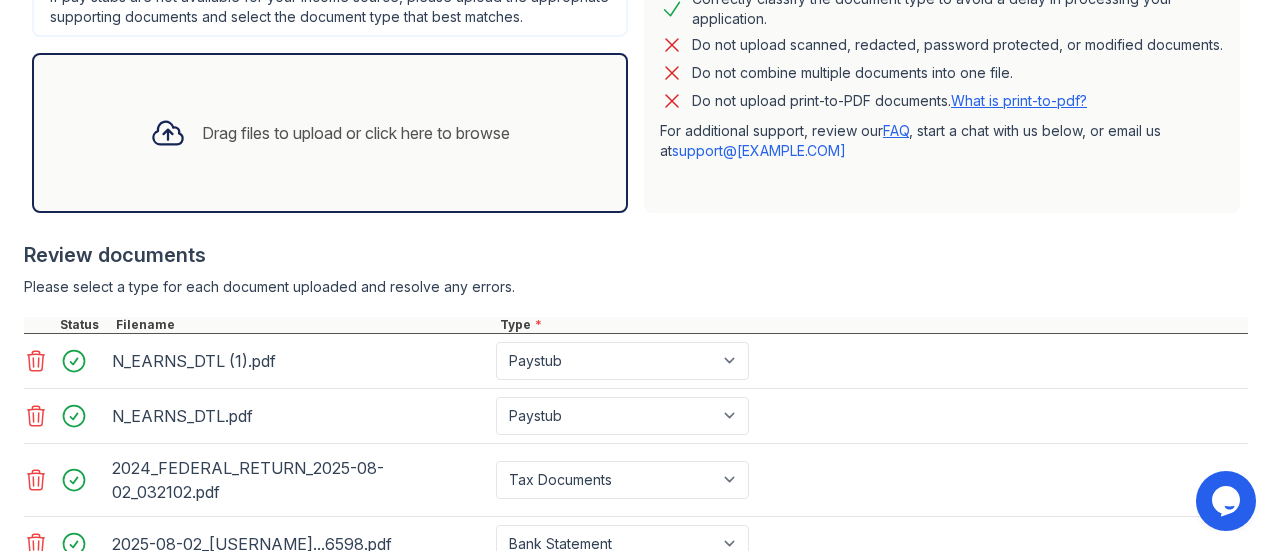 click on "Drag files to upload or click here to browse" at bounding box center (356, 133) 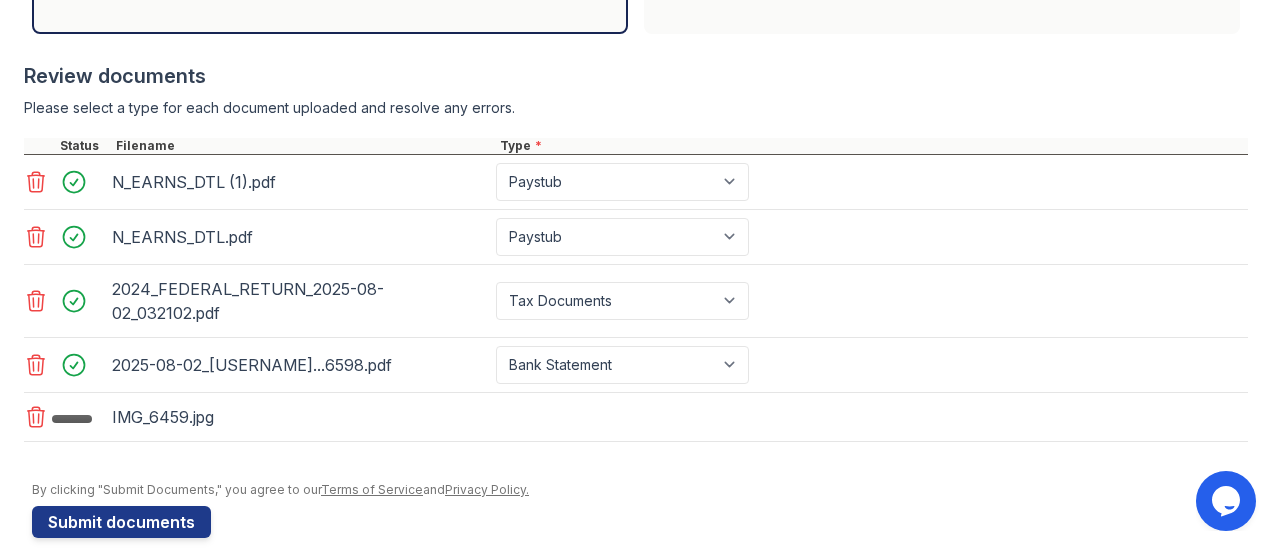 scroll, scrollTop: 787, scrollLeft: 0, axis: vertical 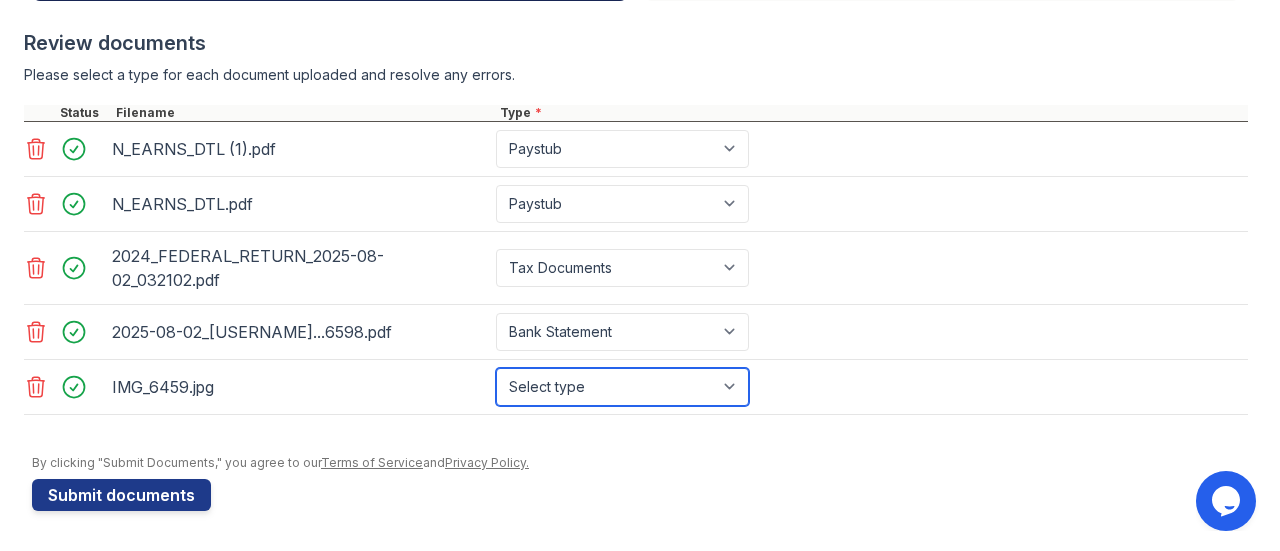 click on "Select type
Paystub
Bank Statement
Offer Letter
Tax Documents
Benefit Award Letter
Investment Account Statement
Other" at bounding box center (622, 387) 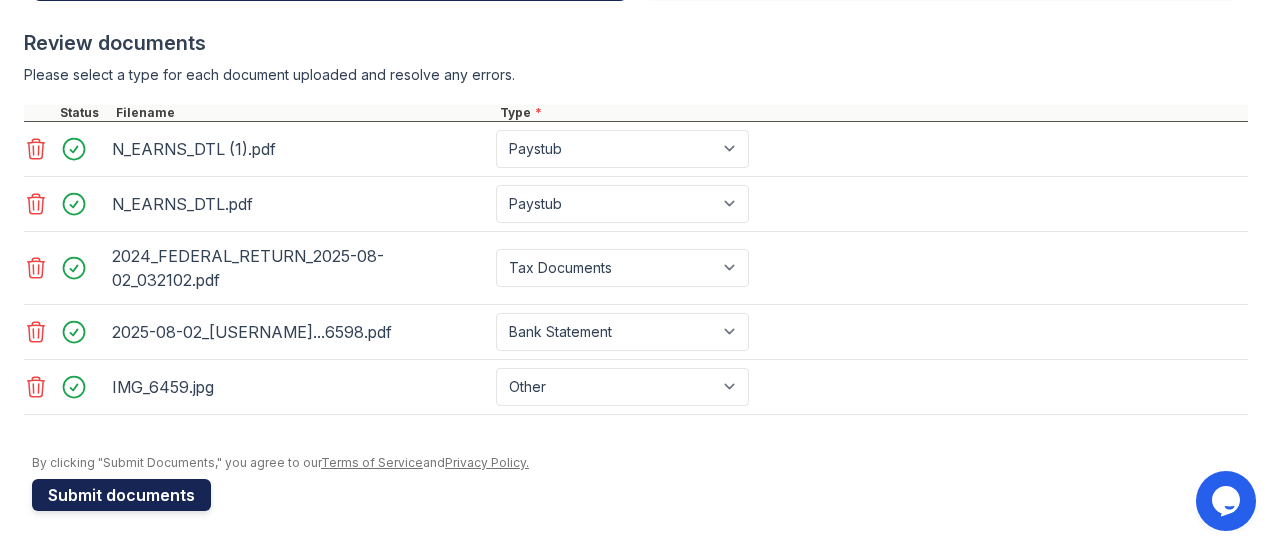 click on "Submit documents" at bounding box center (121, 495) 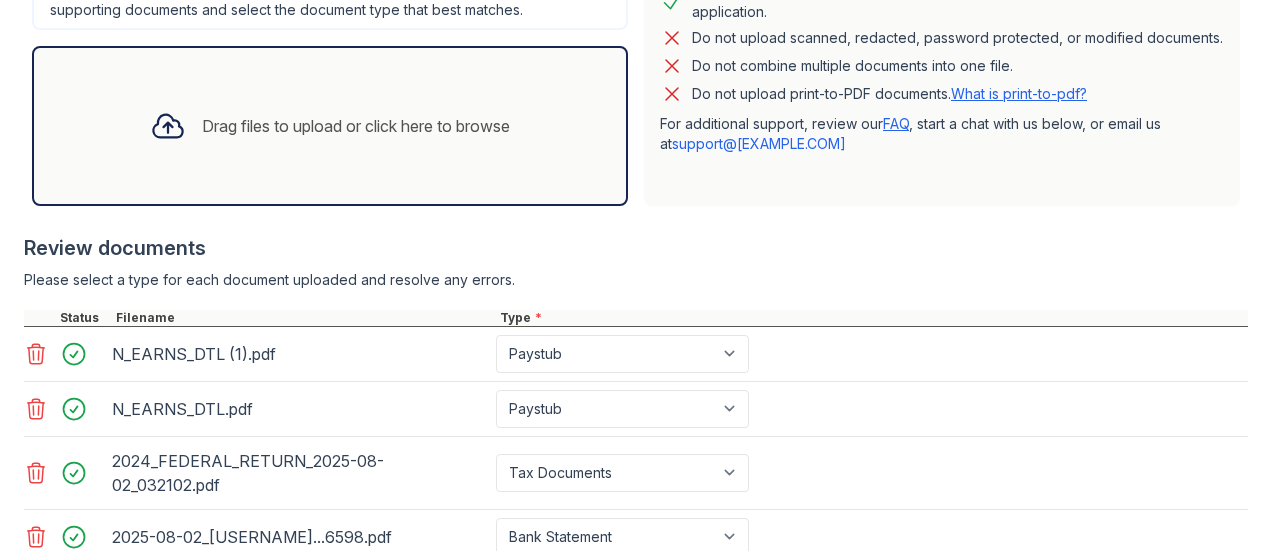 scroll, scrollTop: 616, scrollLeft: 0, axis: vertical 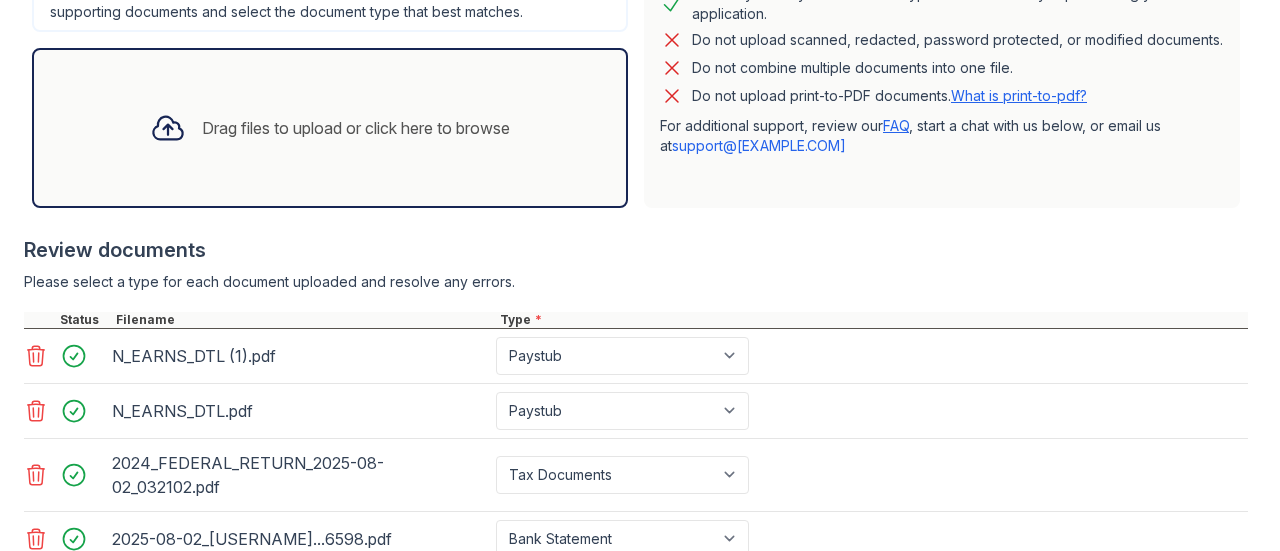 click on "Drag files to upload or click here to browse" at bounding box center (356, 128) 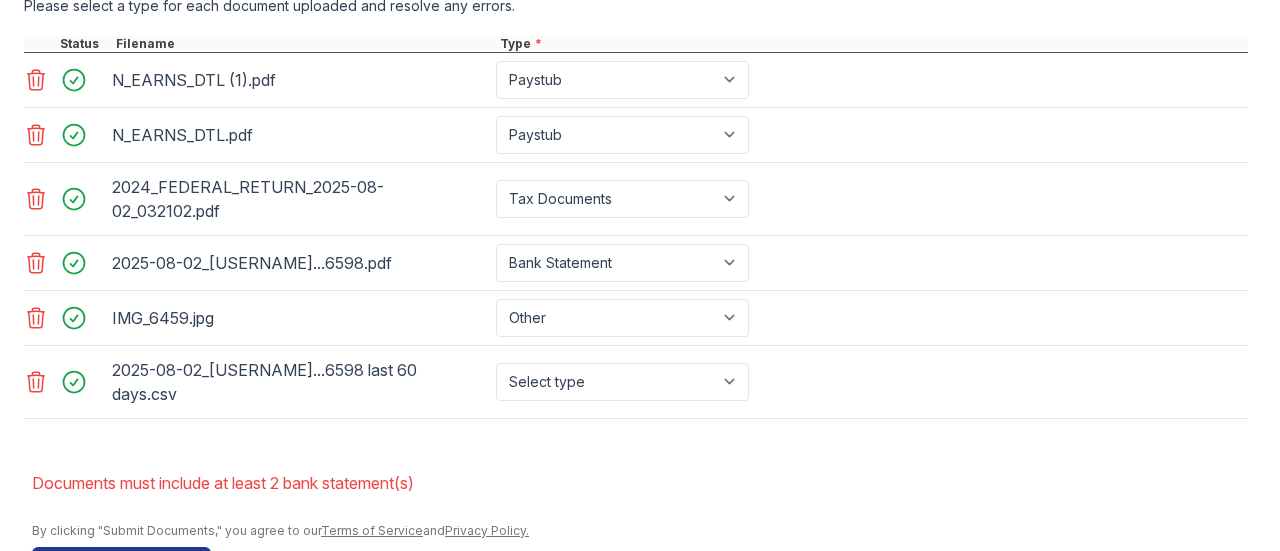 scroll, scrollTop: 893, scrollLeft: 0, axis: vertical 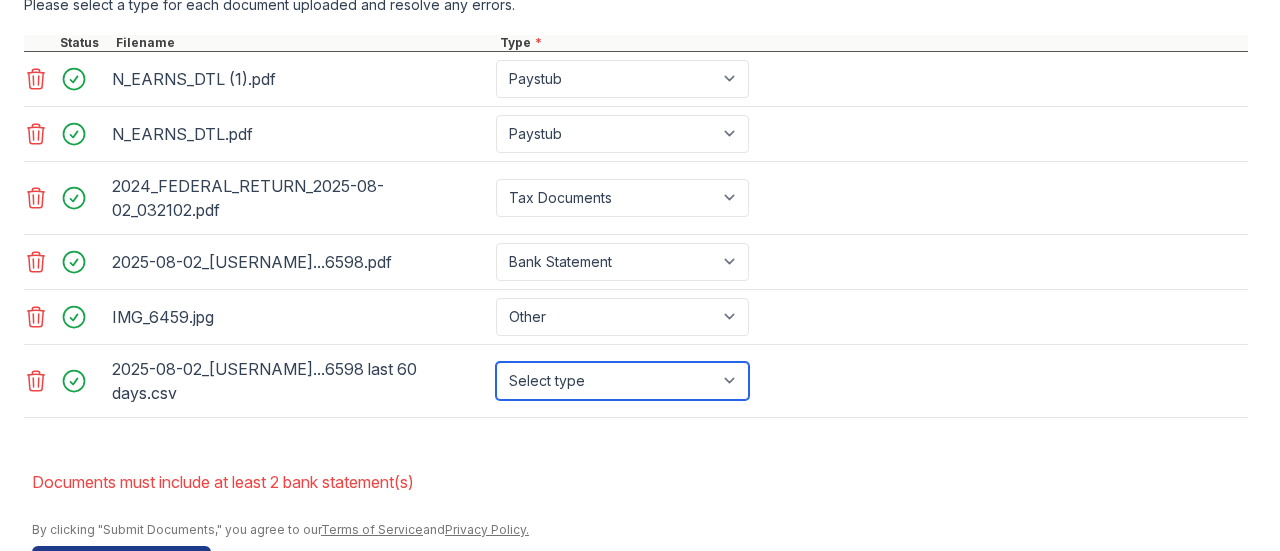 click on "Select type
Paystub
Bank Statement
Offer Letter
Tax Documents
Benefit Award Letter
Investment Account Statement
Other" at bounding box center (622, 381) 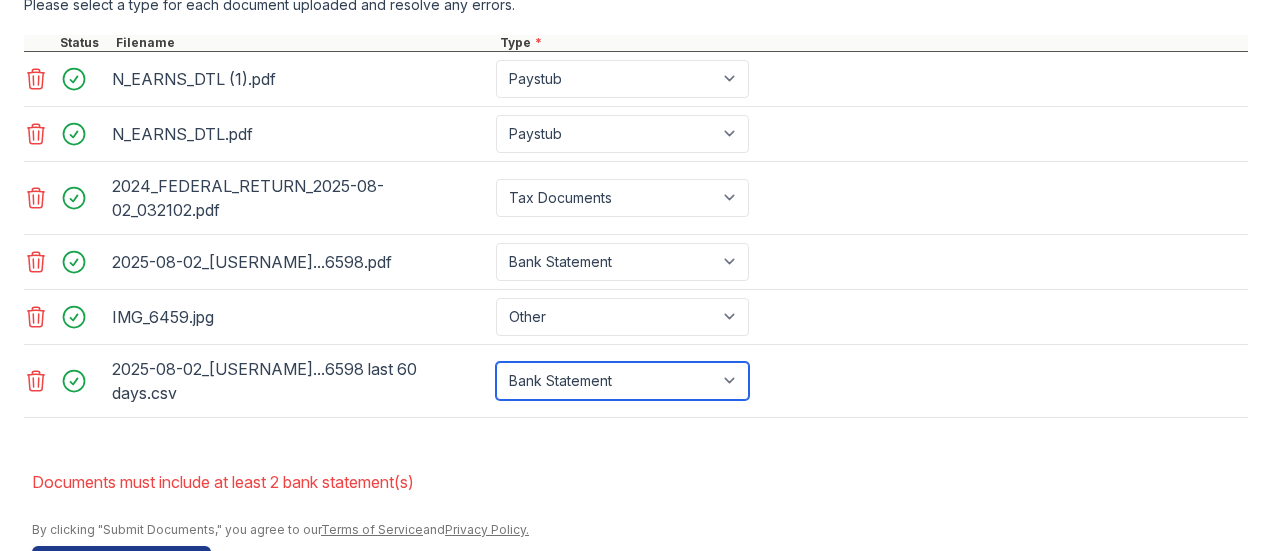 scroll, scrollTop: 980, scrollLeft: 0, axis: vertical 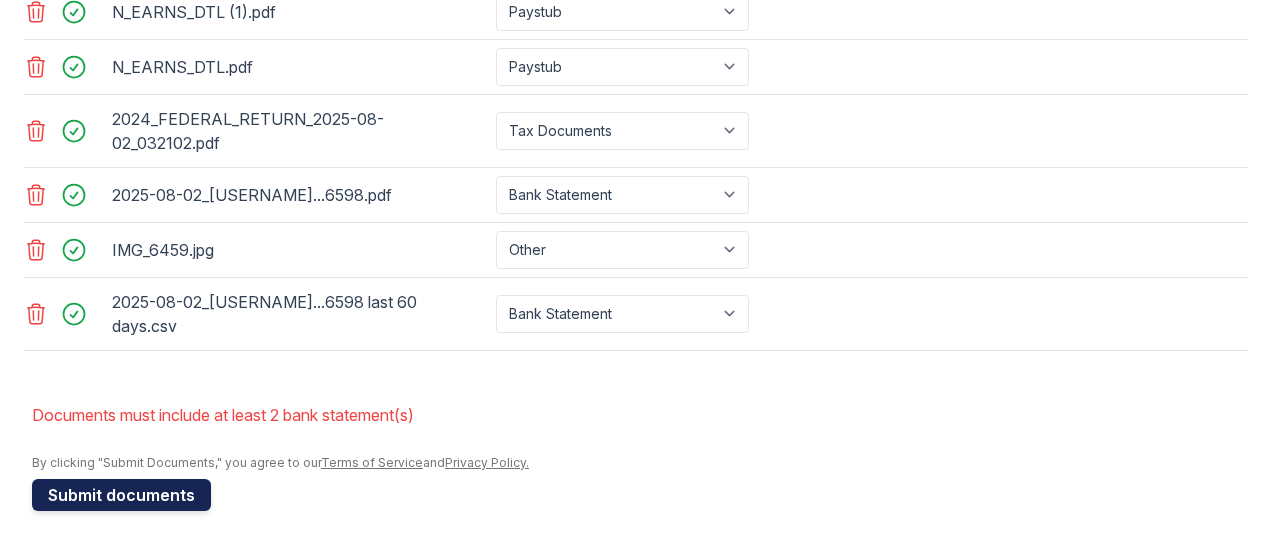 click on "Submit documents" at bounding box center [121, 495] 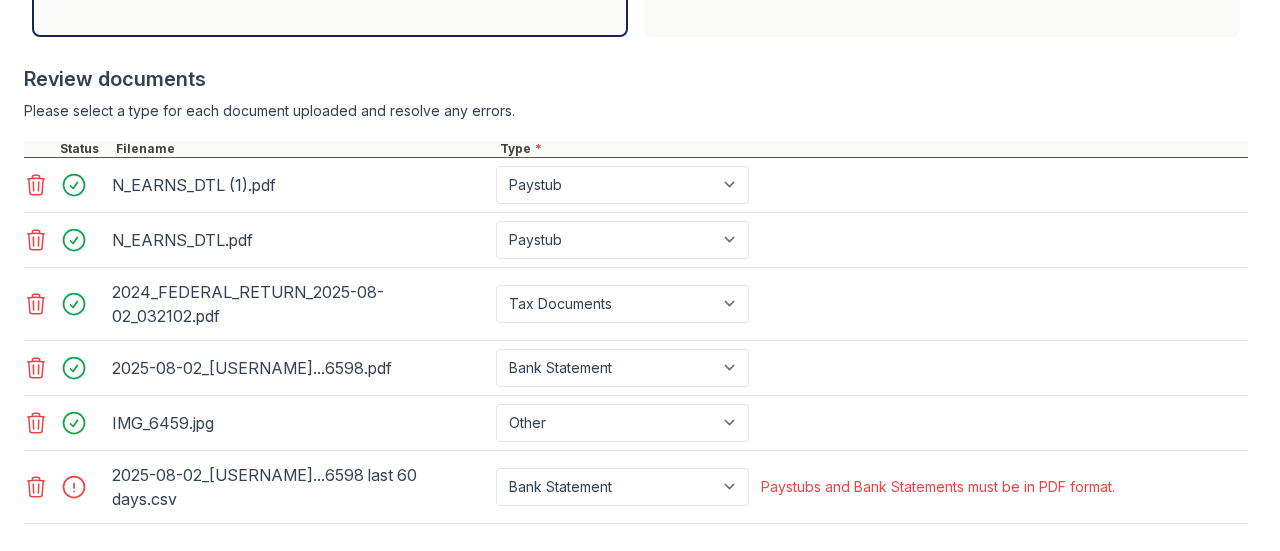 scroll, scrollTop: 916, scrollLeft: 0, axis: vertical 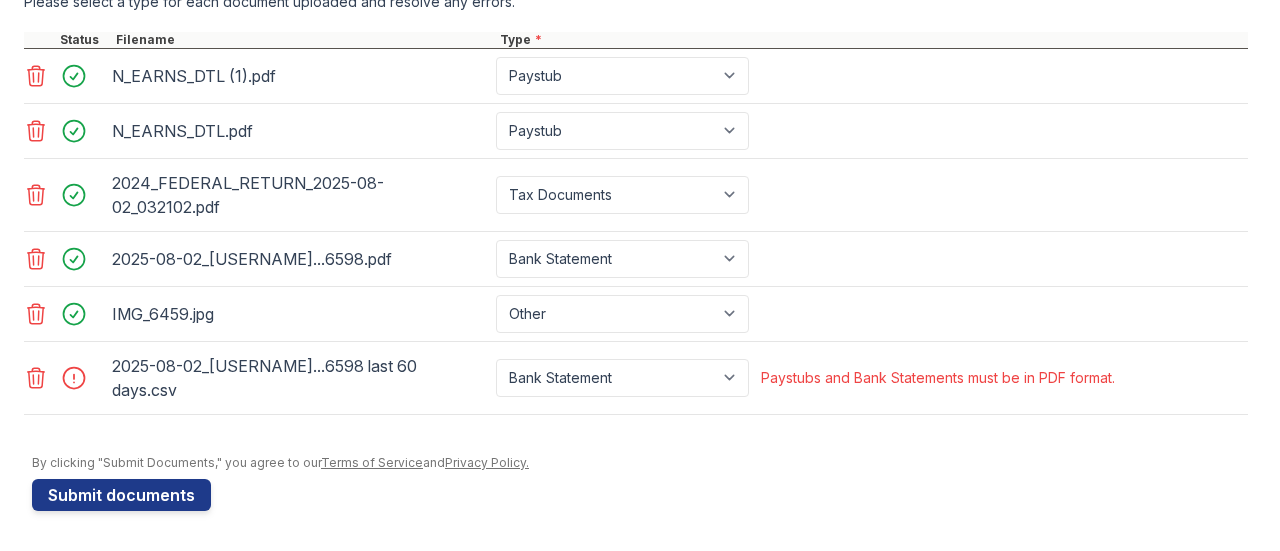 click 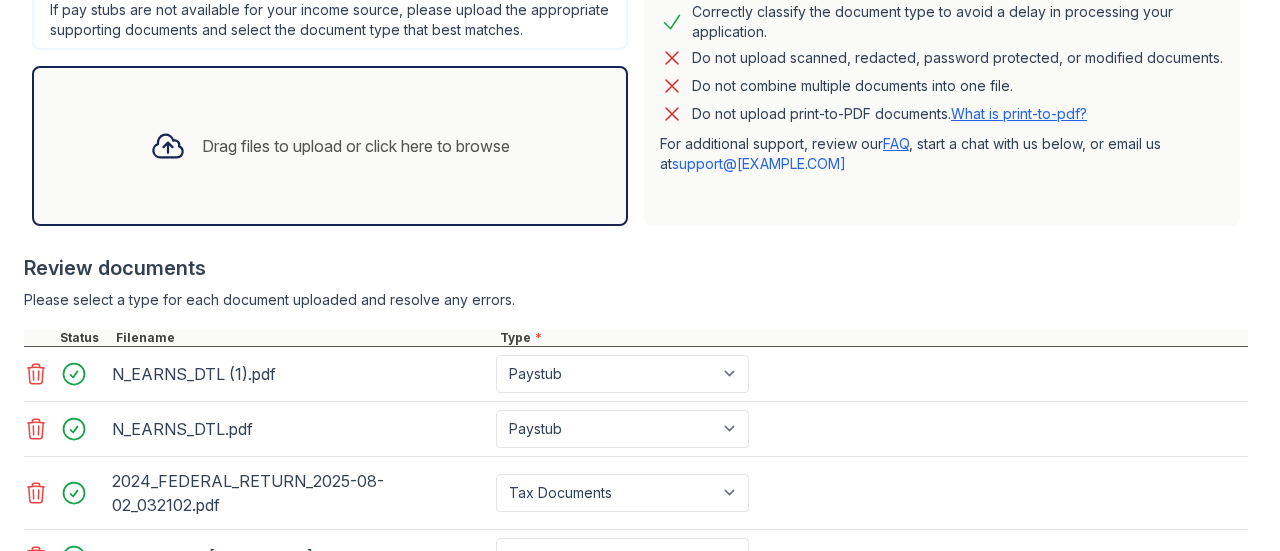 scroll, scrollTop: 597, scrollLeft: 0, axis: vertical 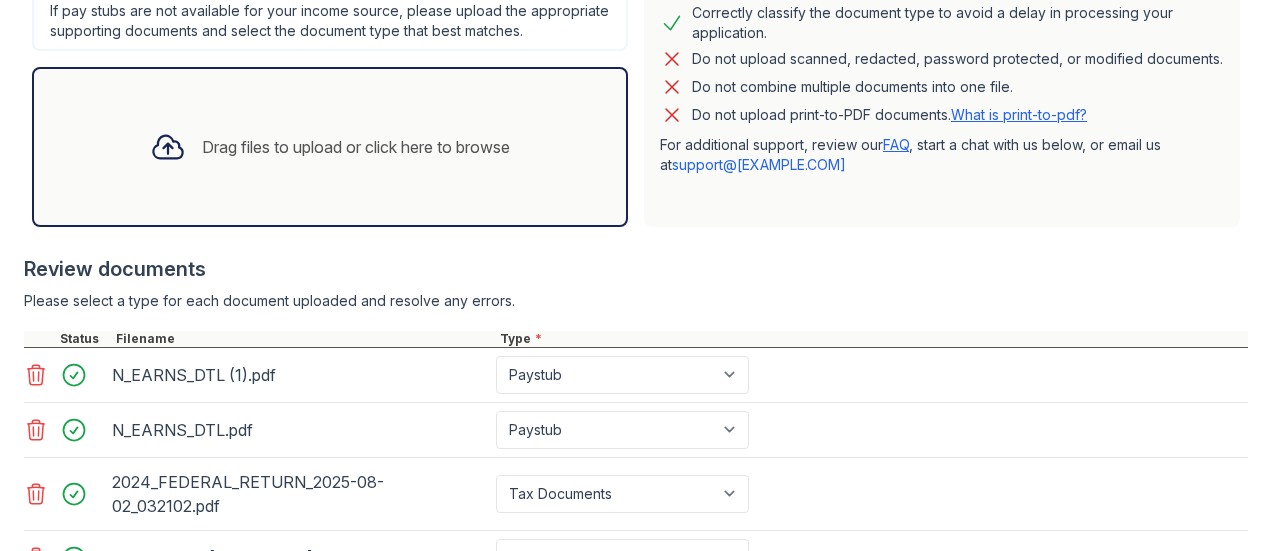 click on "Drag files to upload or click here to browse" at bounding box center [330, 147] 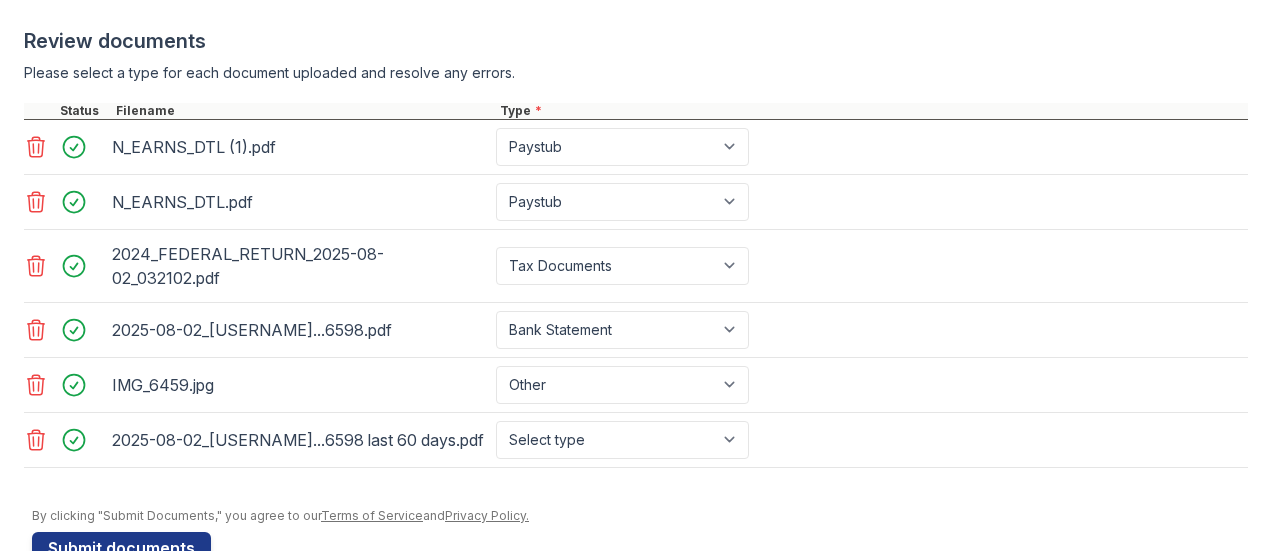 scroll, scrollTop: 902, scrollLeft: 0, axis: vertical 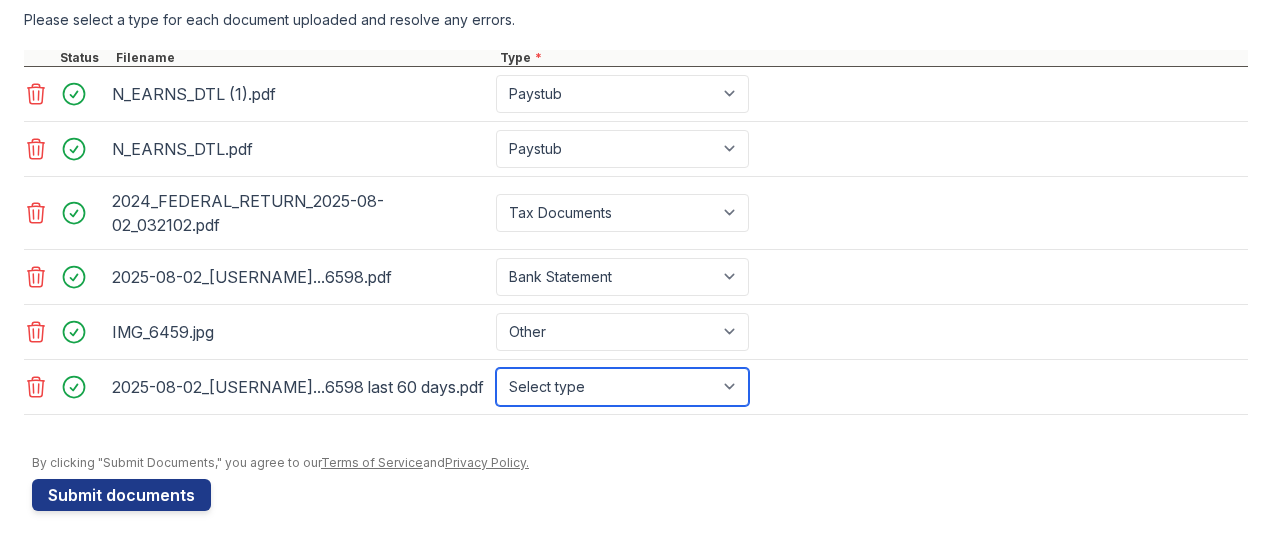 click on "Select type
Paystub
Bank Statement
Offer Letter
Tax Documents
Benefit Award Letter
Investment Account Statement
Other" at bounding box center (622, 387) 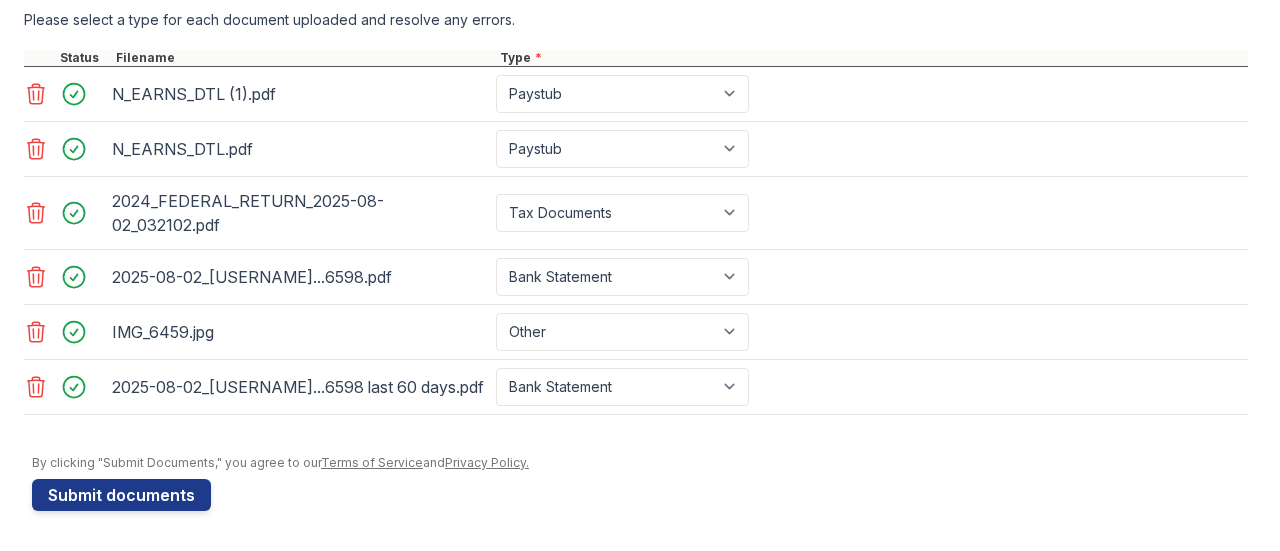 click at bounding box center (636, 425) 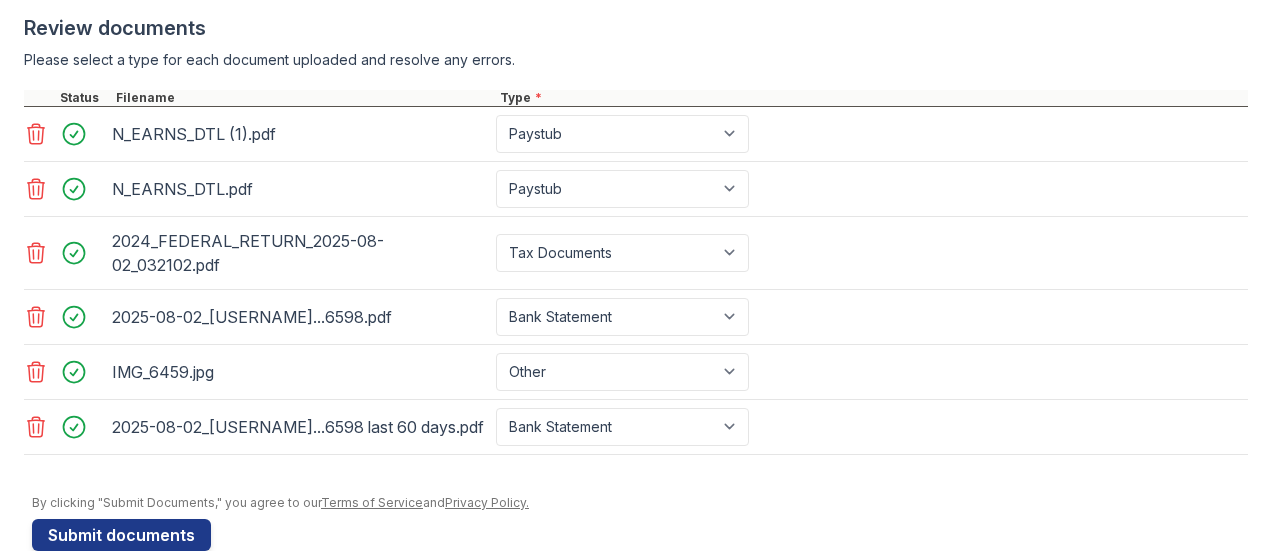 scroll, scrollTop: 916, scrollLeft: 0, axis: vertical 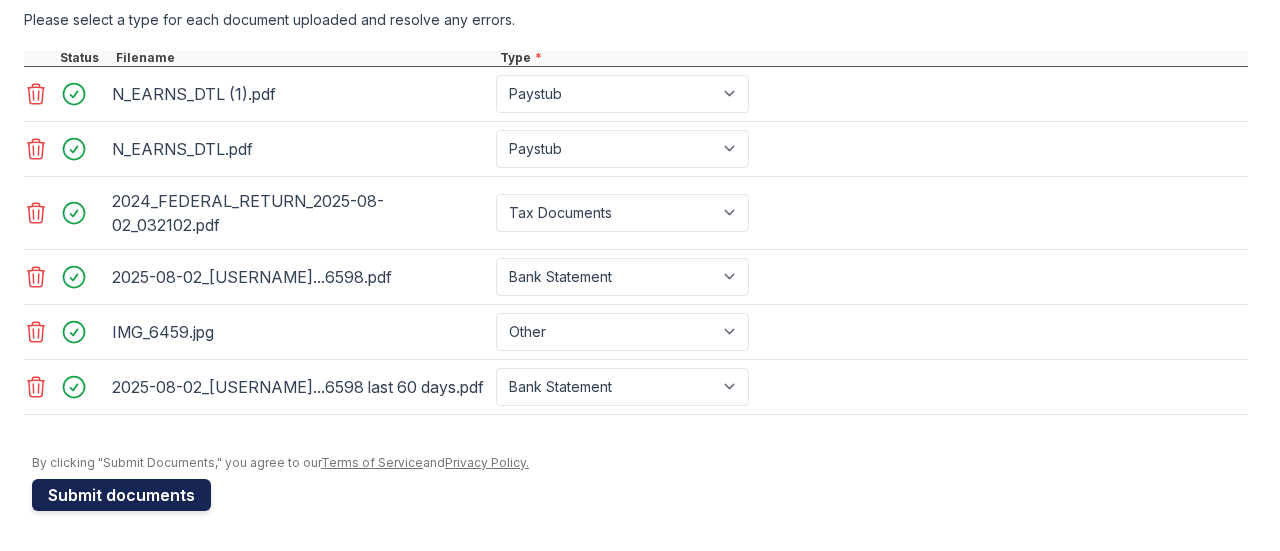 click on "Submit documents" at bounding box center (121, 495) 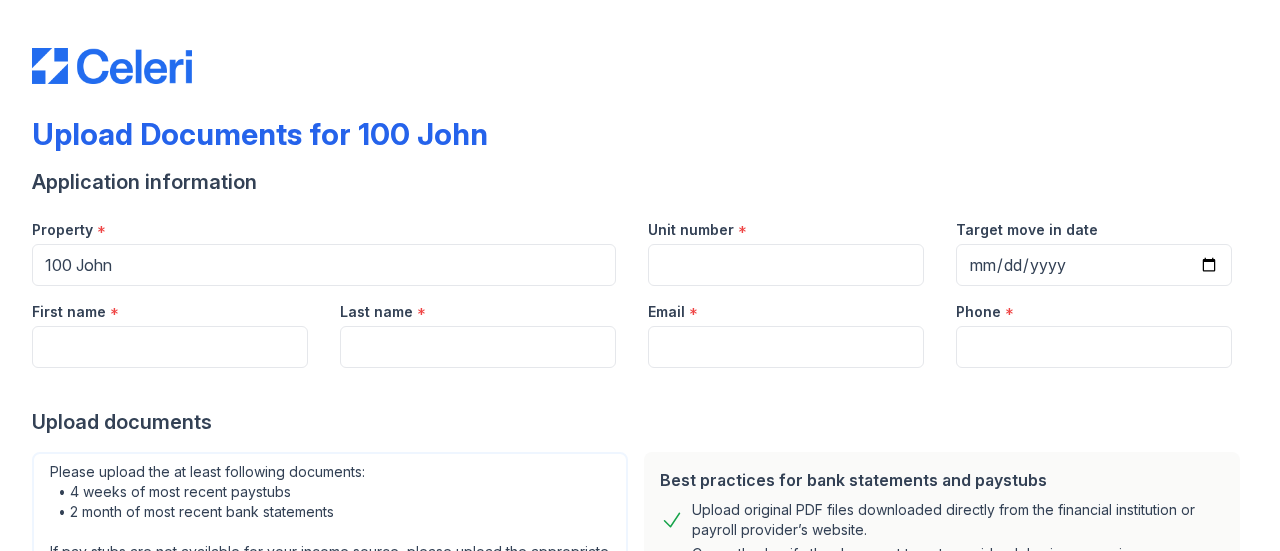 scroll, scrollTop: 0, scrollLeft: 0, axis: both 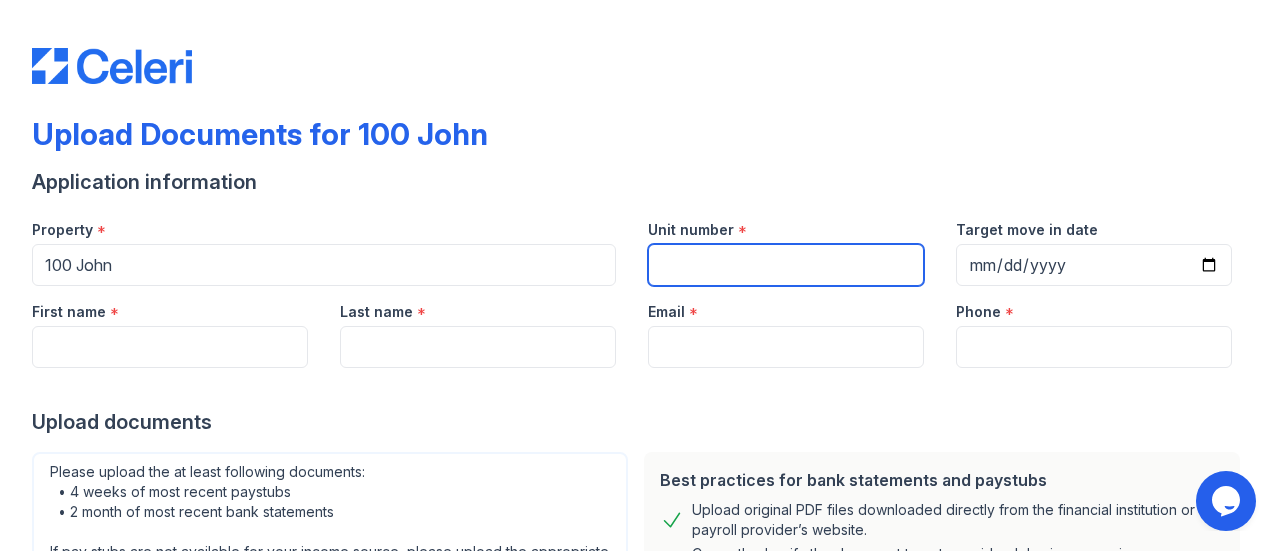 click on "Unit number" at bounding box center (786, 265) 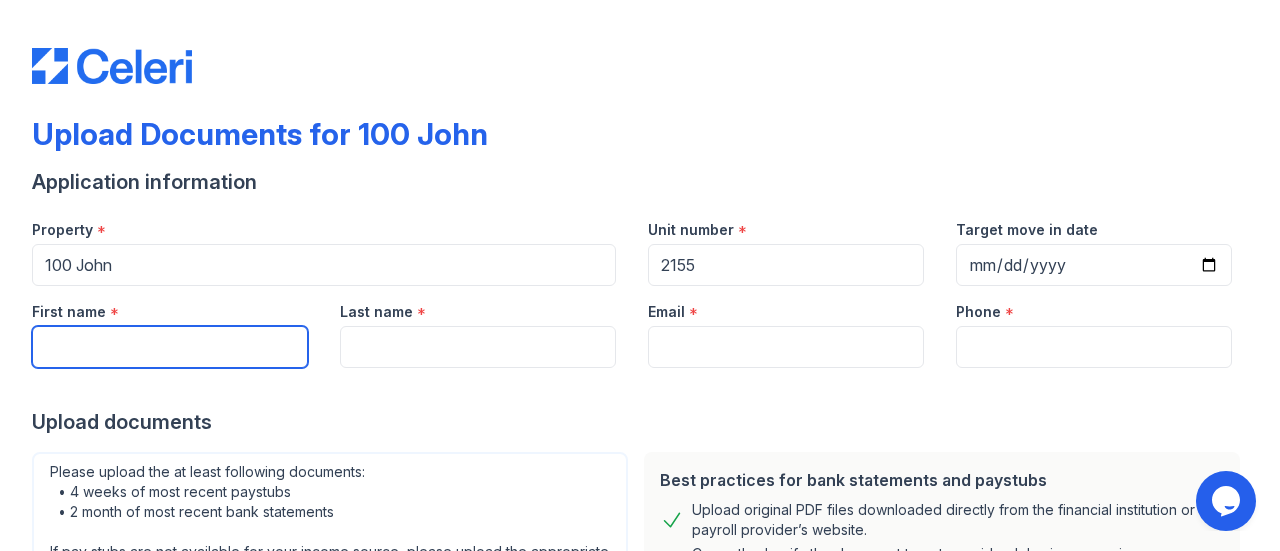 click on "First name" at bounding box center (170, 347) 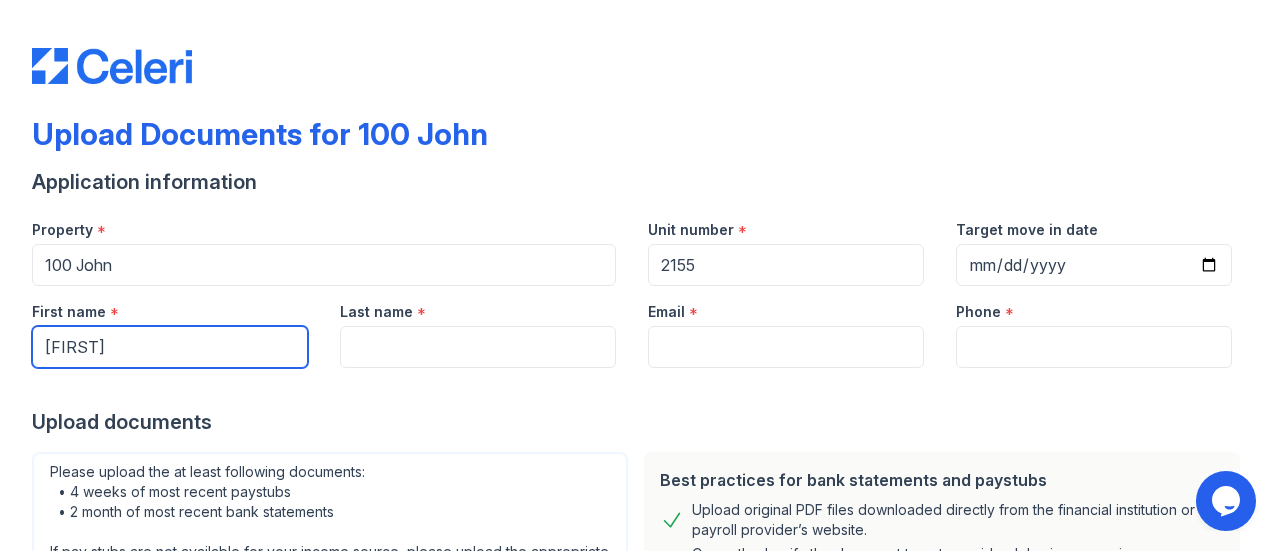 type on "[FIRST]" 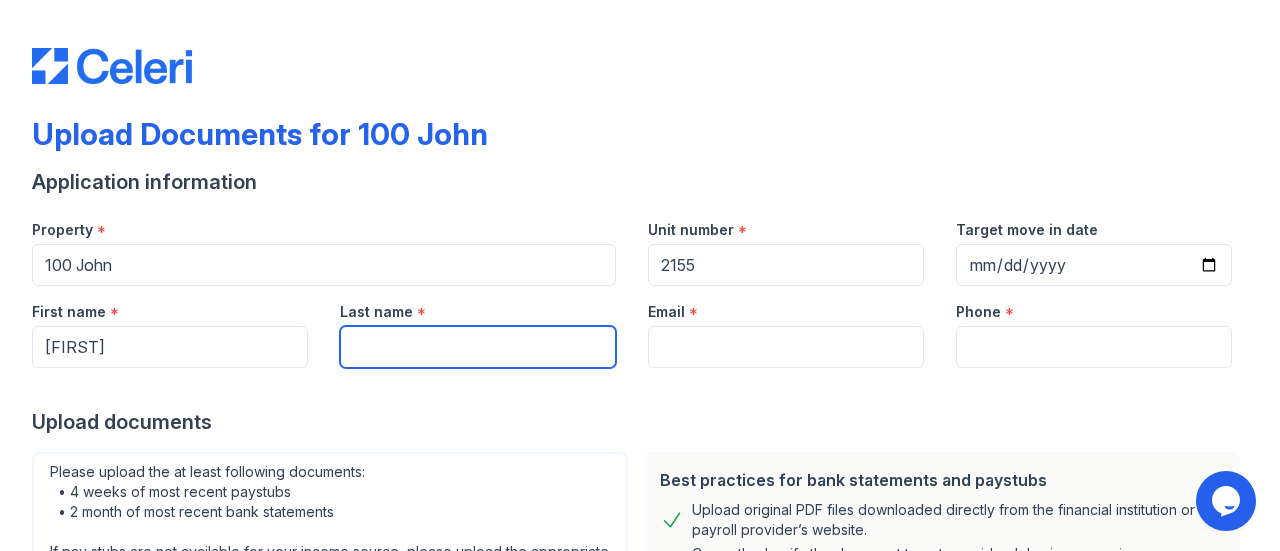 click on "Last name" at bounding box center (478, 347) 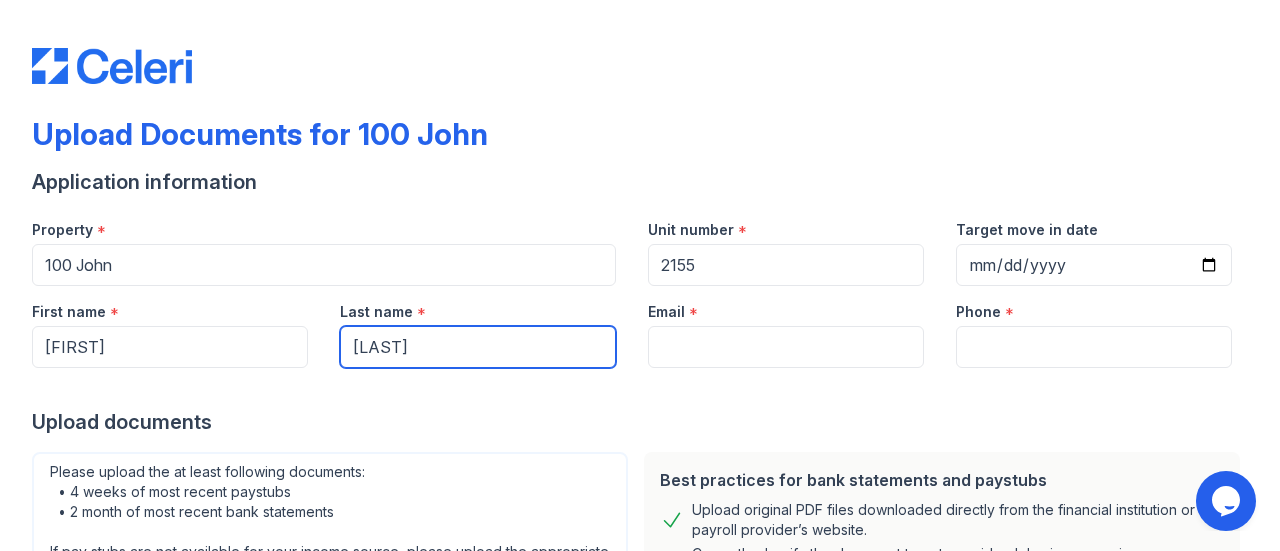 type on "[LAST]" 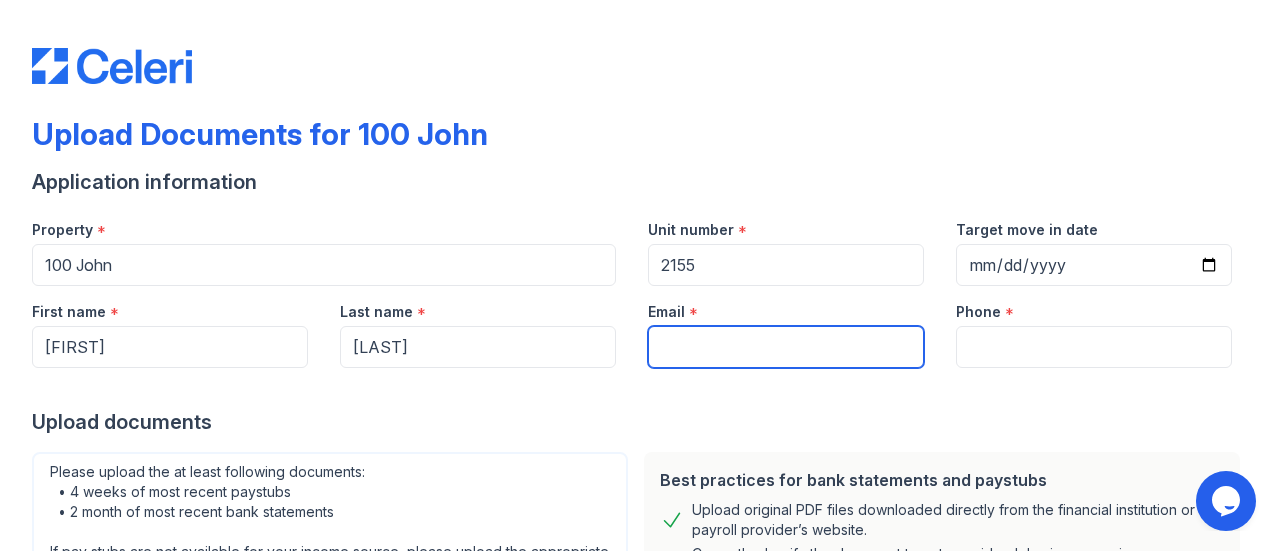 click on "Email" at bounding box center (786, 347) 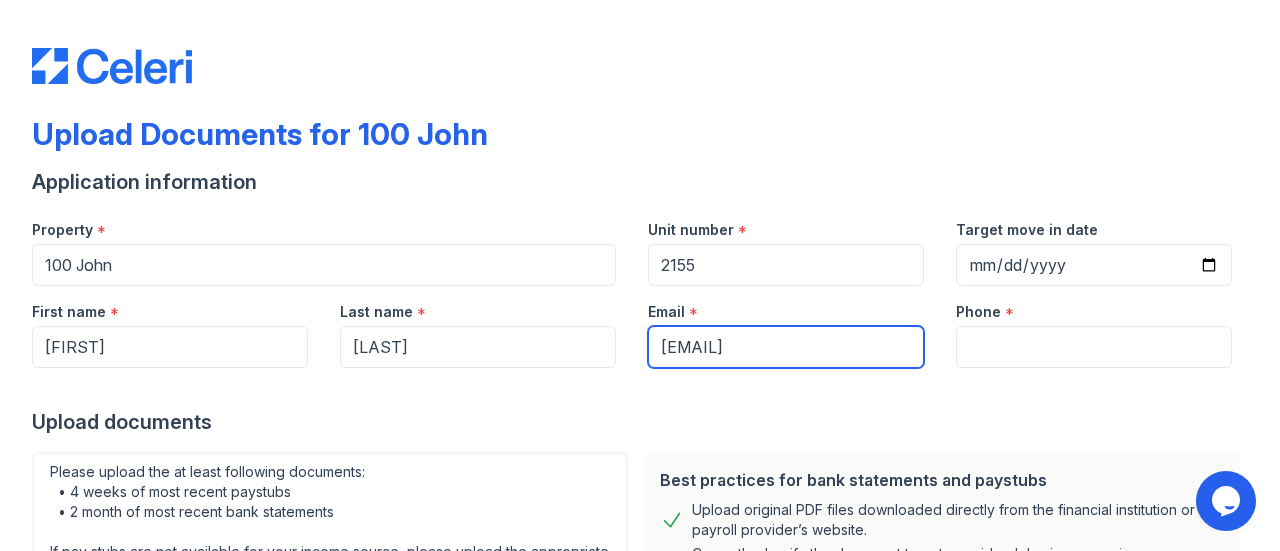 type on "[EMAIL]" 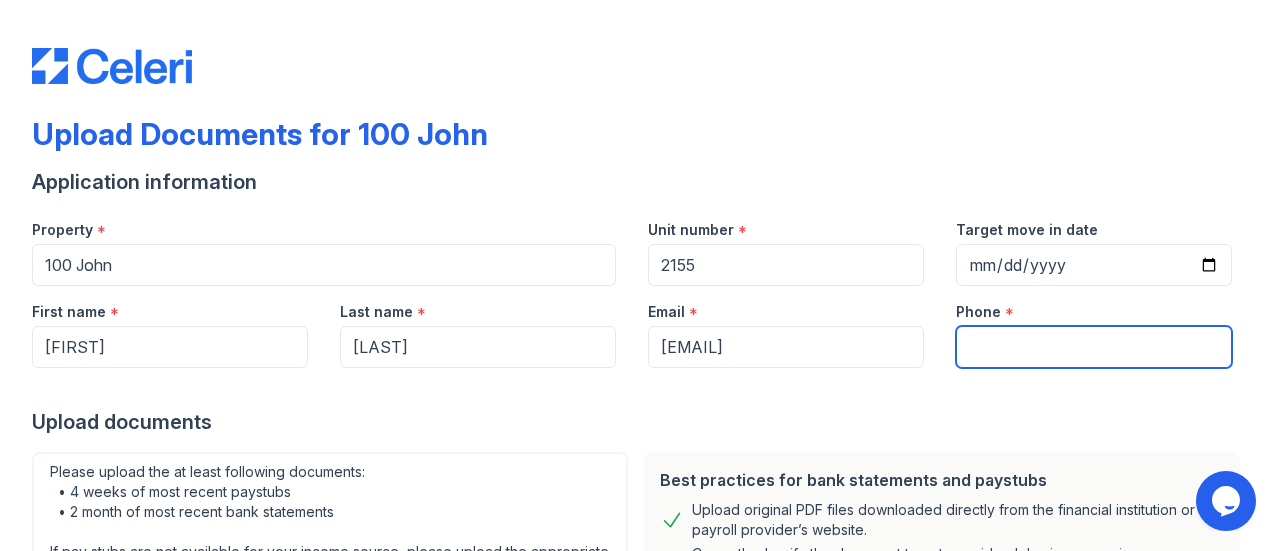 click on "Phone" at bounding box center (1094, 347) 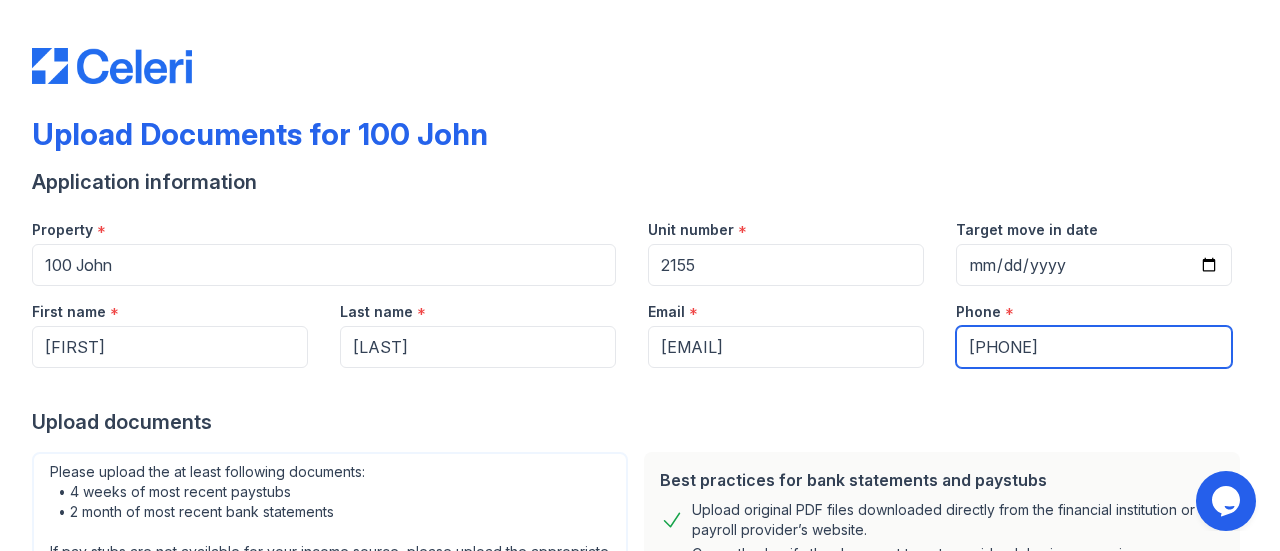 type on "[PHONE]" 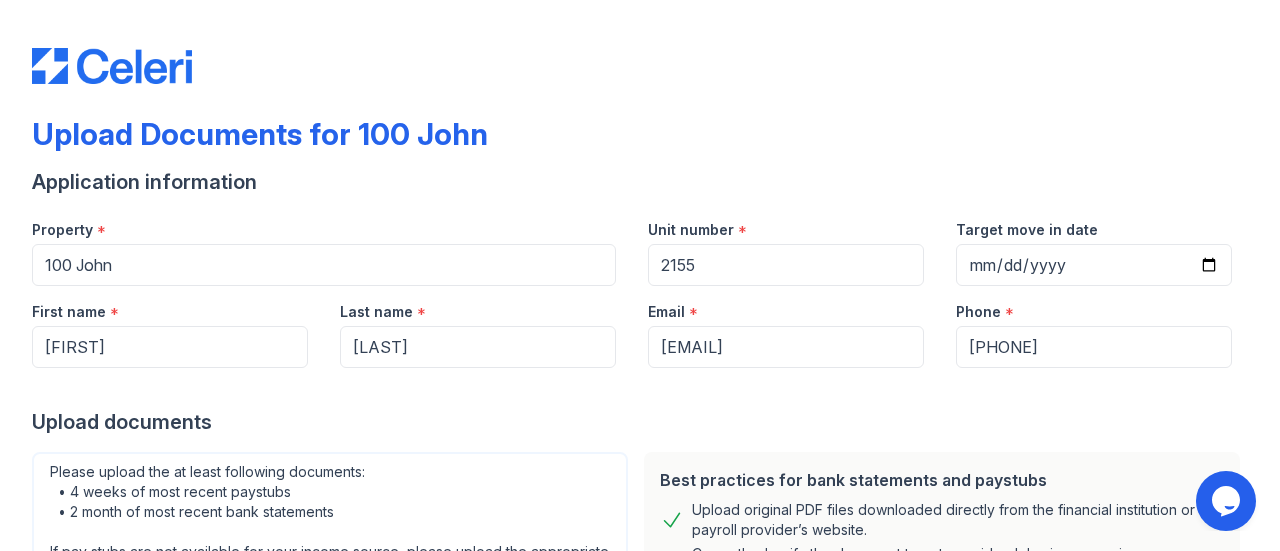 click on "Upload documents" at bounding box center [640, 422] 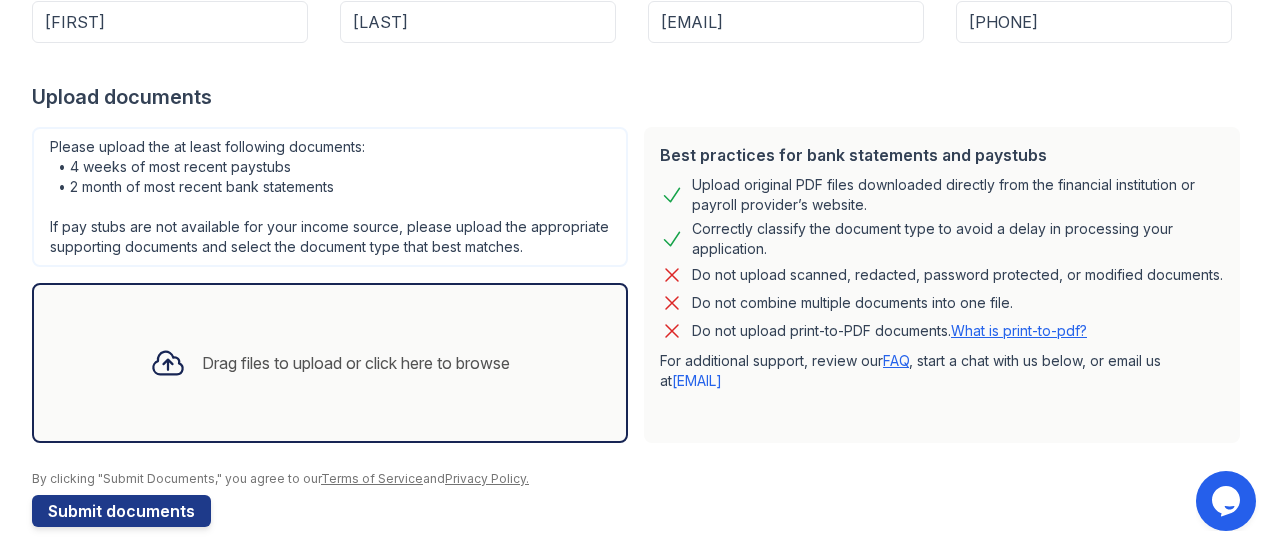 scroll, scrollTop: 343, scrollLeft: 0, axis: vertical 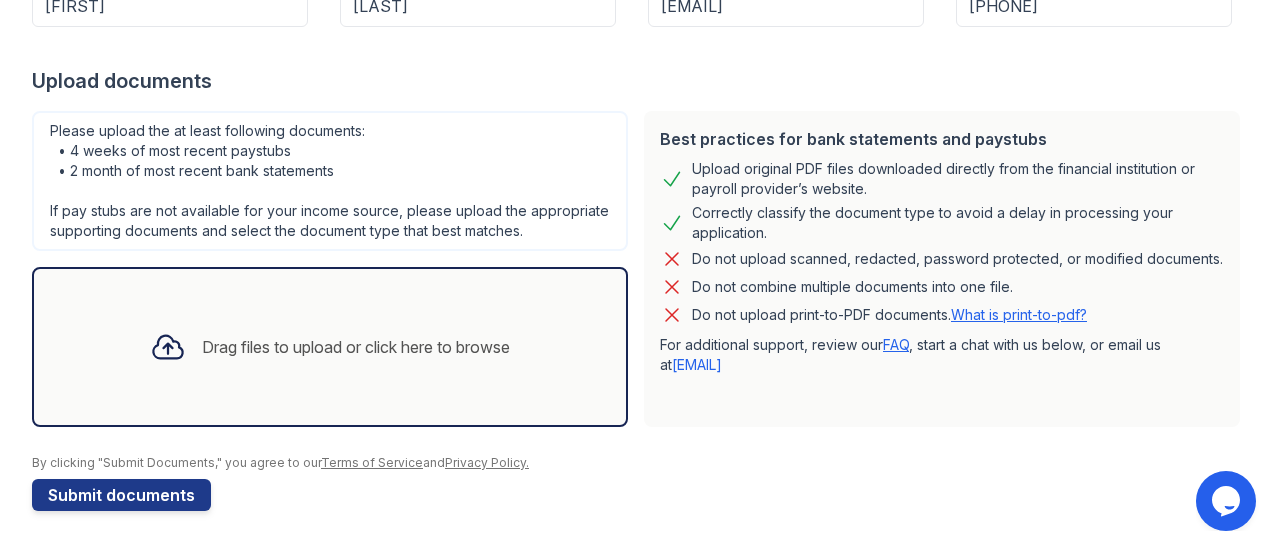 click on "Drag files to upload or click here to browse" at bounding box center [330, 347] 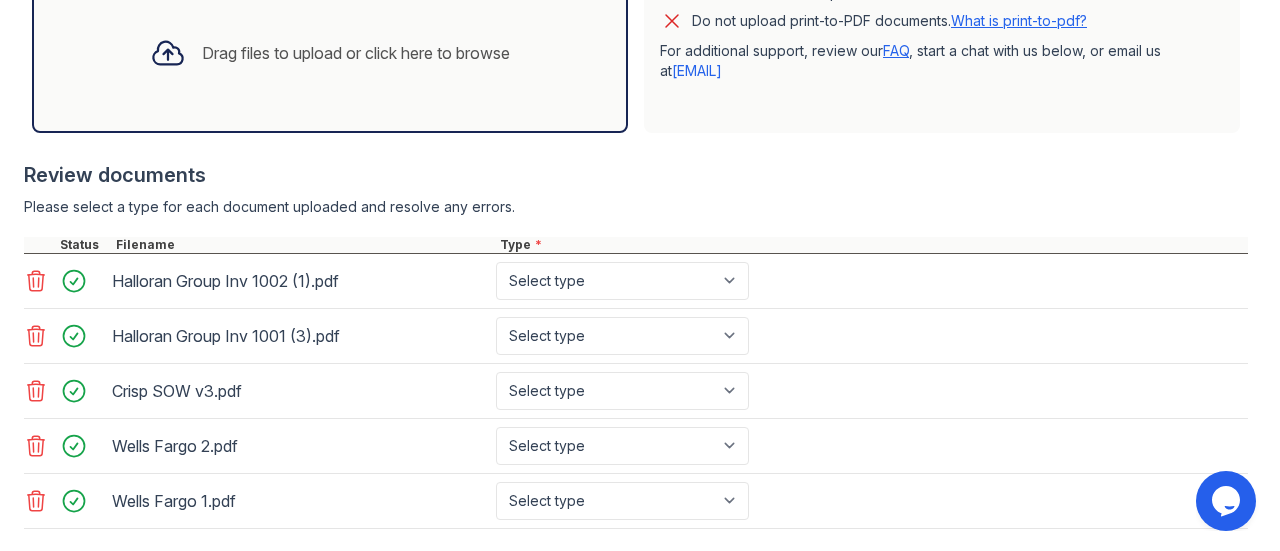 scroll, scrollTop: 680, scrollLeft: 0, axis: vertical 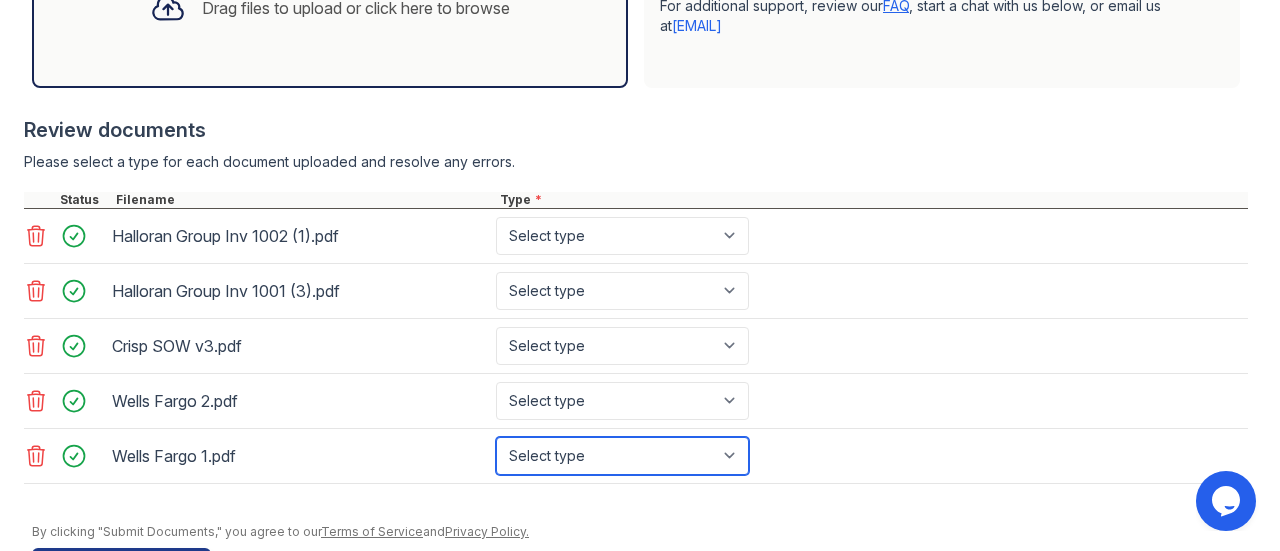 click on "Select type
Paystub
Bank Statement
Offer Letter
Tax Documents
Benefit Award Letter
Investment Account Statement
Other" at bounding box center (622, 456) 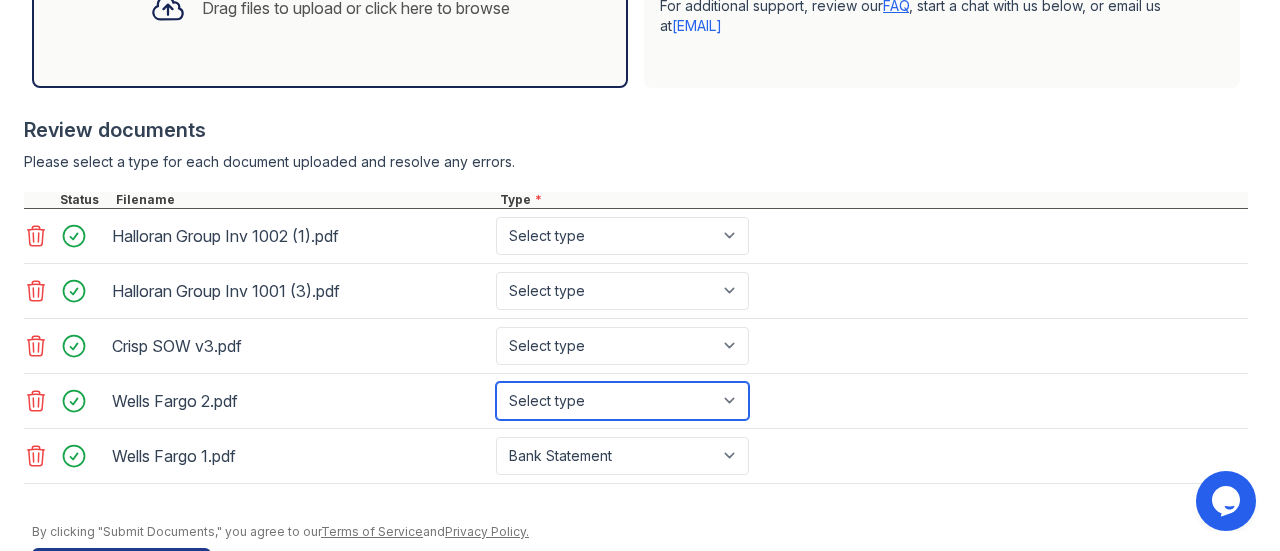 click on "Select type
Paystub
Bank Statement
Offer Letter
Tax Documents
Benefit Award Letter
Investment Account Statement
Other" at bounding box center (622, 401) 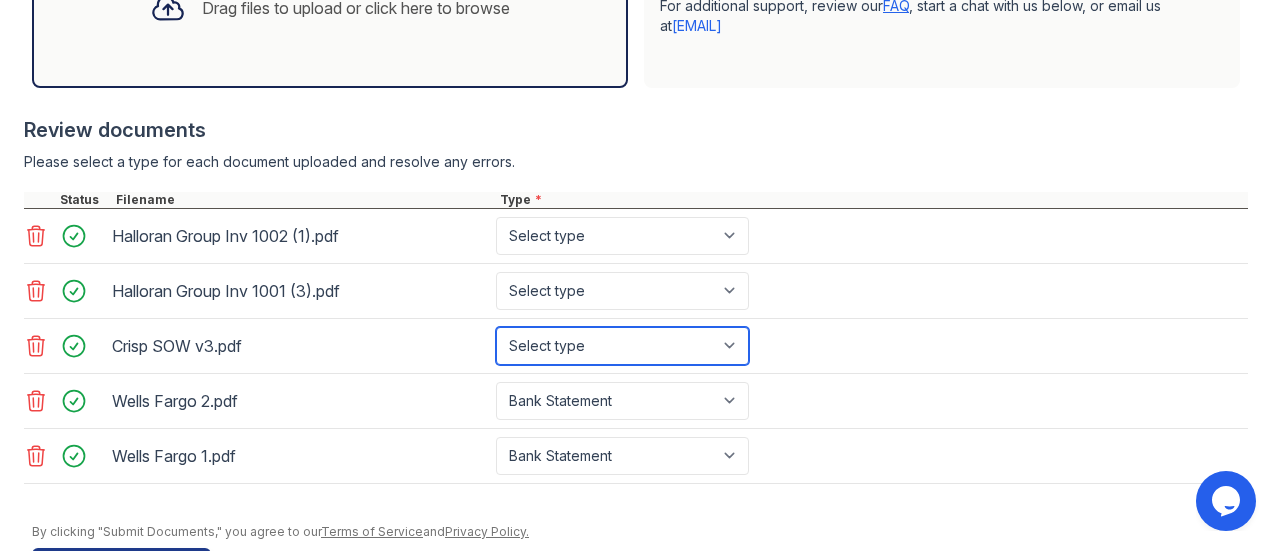 click on "Select type
Paystub
Bank Statement
Offer Letter
Tax Documents
Benefit Award Letter
Investment Account Statement
Other" at bounding box center [622, 346] 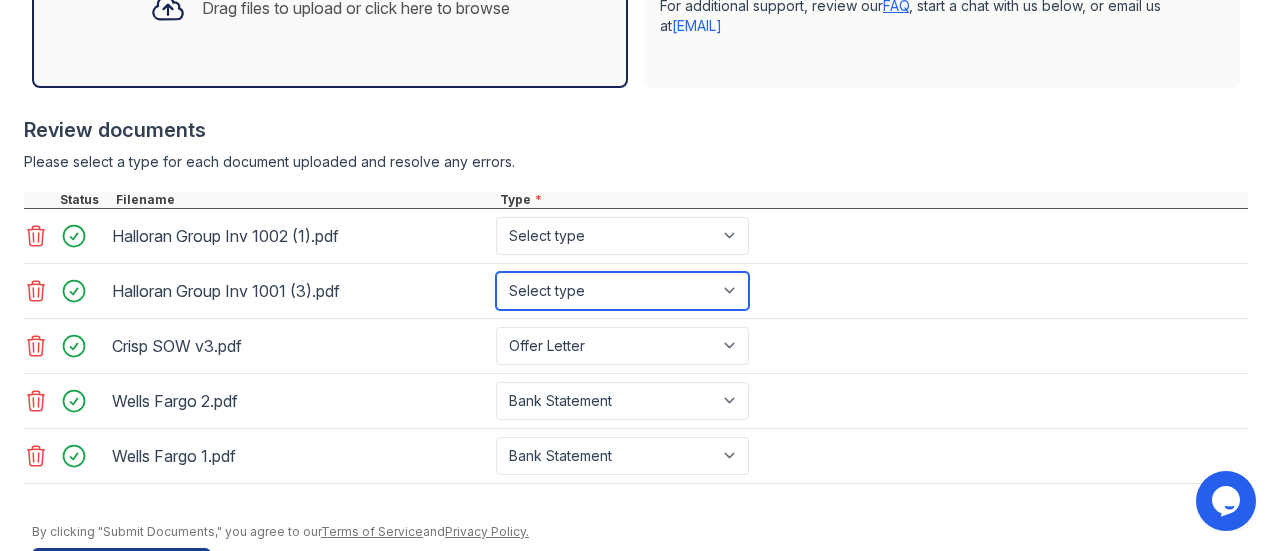 click on "Select type
Paystub
Bank Statement
Offer Letter
Tax Documents
Benefit Award Letter
Investment Account Statement
Other" at bounding box center (622, 291) 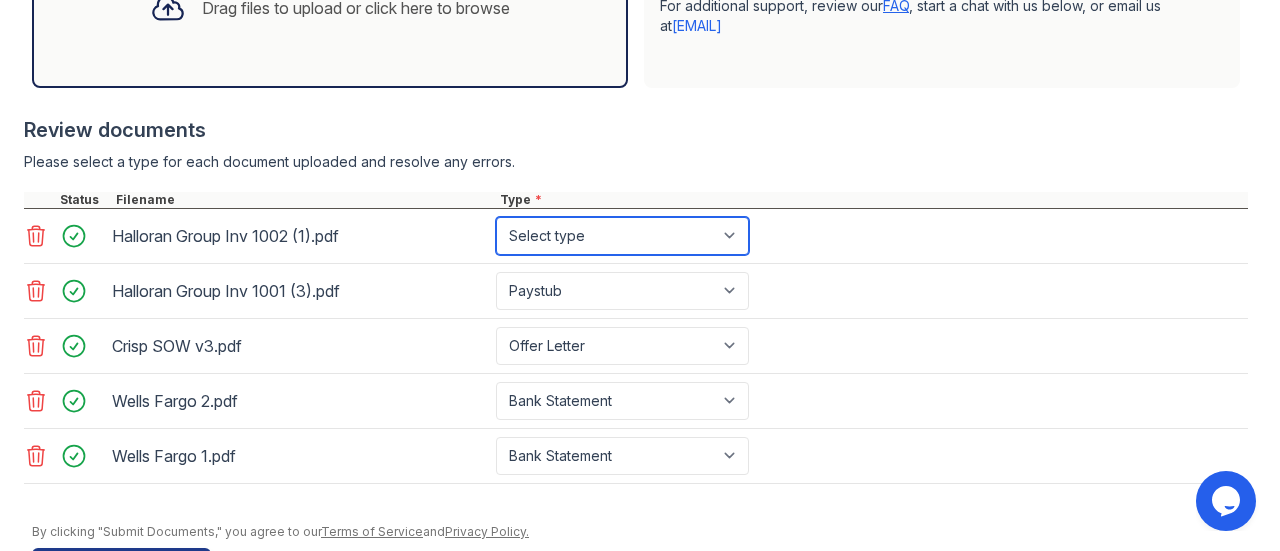 click on "Select type
Paystub
Bank Statement
Offer Letter
Tax Documents
Benefit Award Letter
Investment Account Statement
Other" at bounding box center [622, 236] 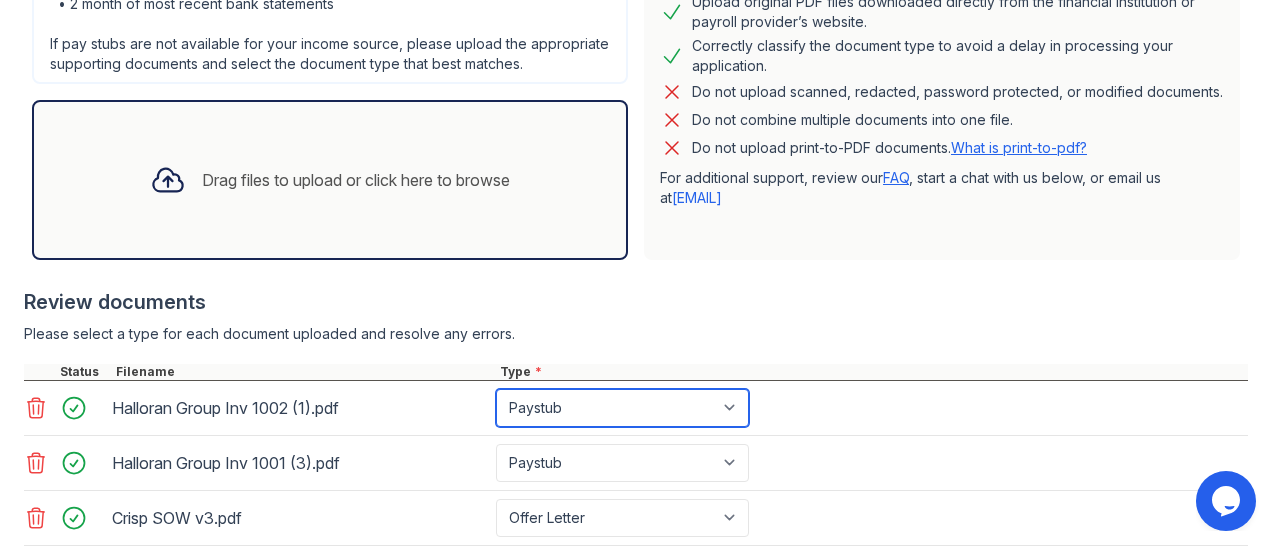 scroll, scrollTop: 503, scrollLeft: 0, axis: vertical 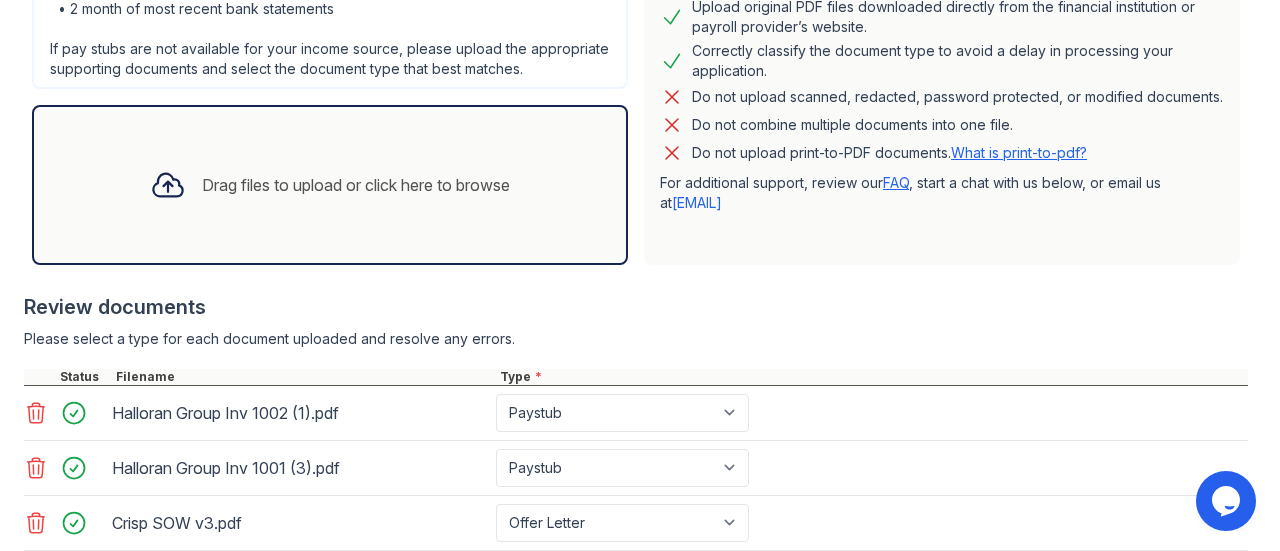 click on "Drag files to upload or click here to browse" at bounding box center [356, 185] 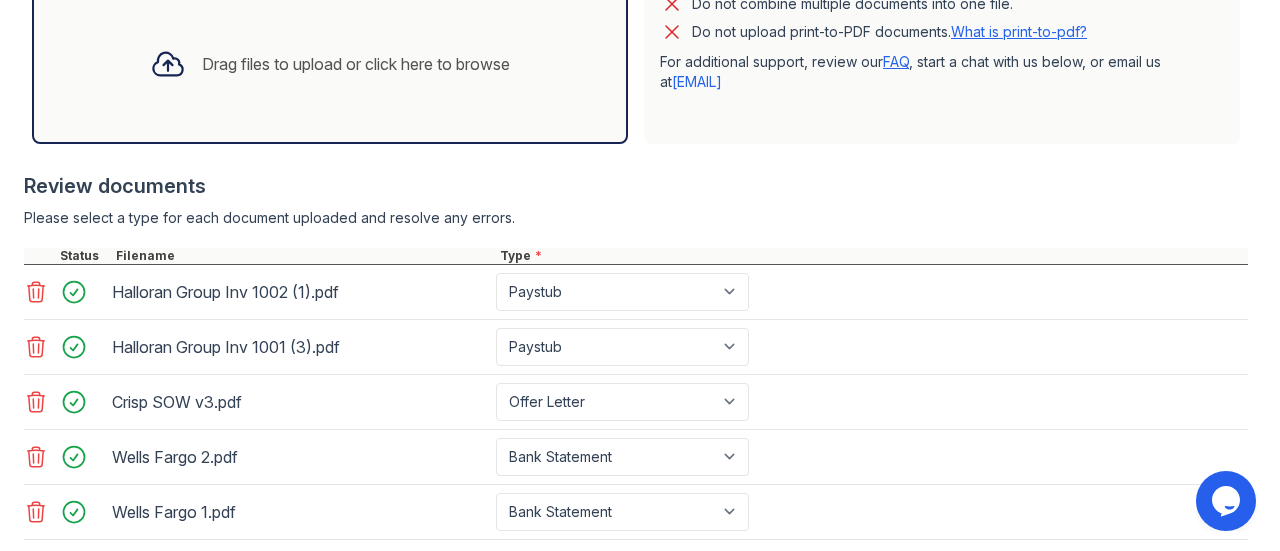 scroll, scrollTop: 623, scrollLeft: 0, axis: vertical 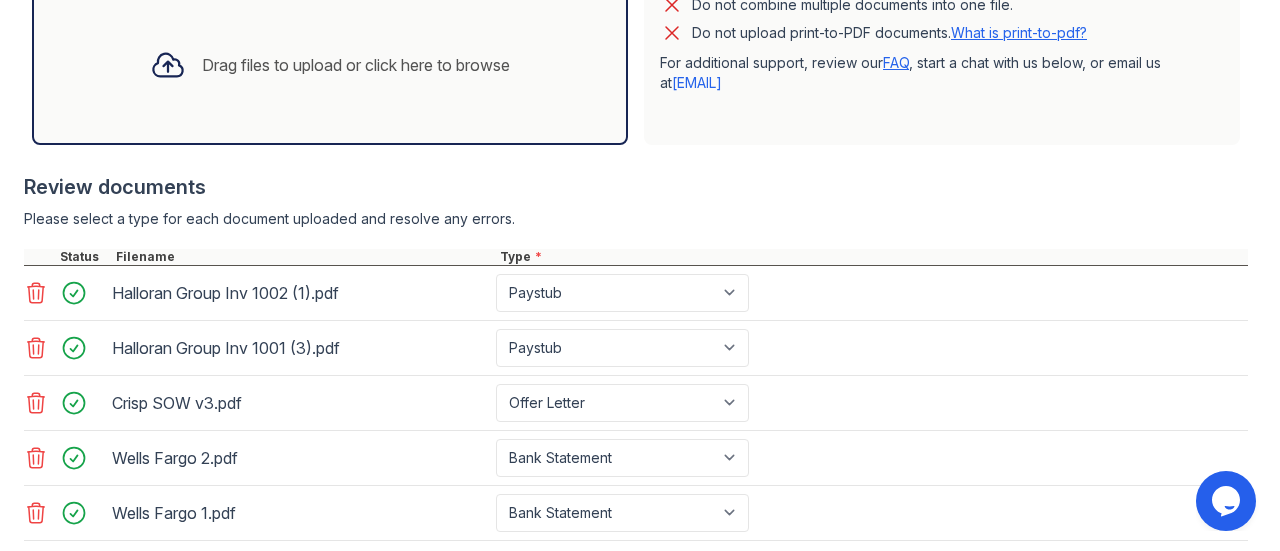 click on "Drag files to upload or click here to browse" at bounding box center (356, 65) 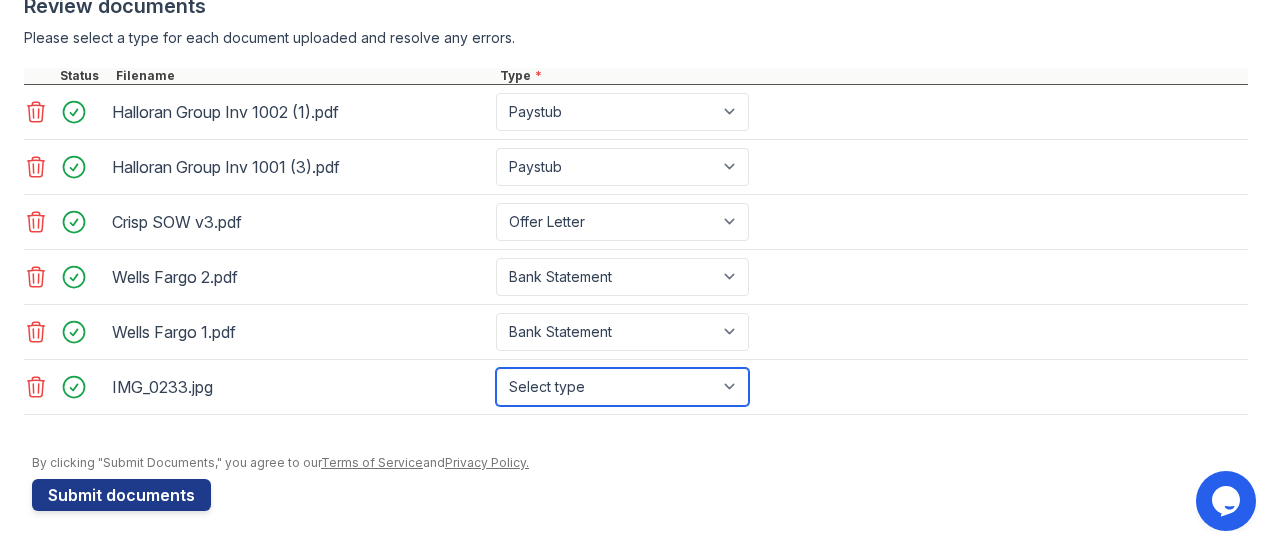 click on "Select type
Paystub
Bank Statement
Offer Letter
Tax Documents
Benefit Award Letter
Investment Account Statement
Other" at bounding box center (622, 387) 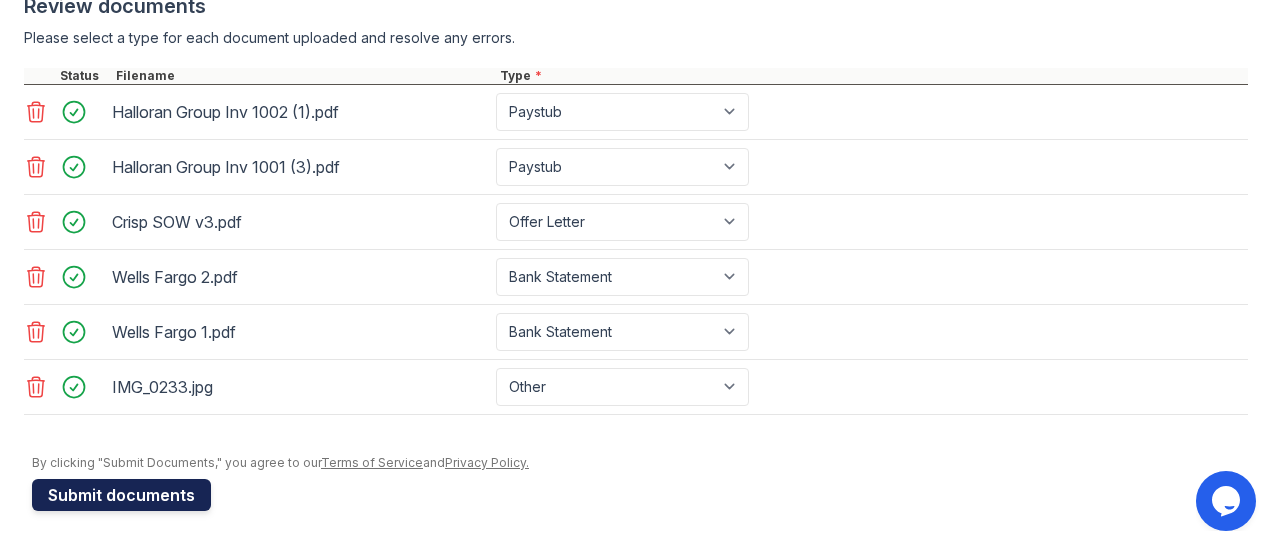 click on "Submit documents" at bounding box center [121, 495] 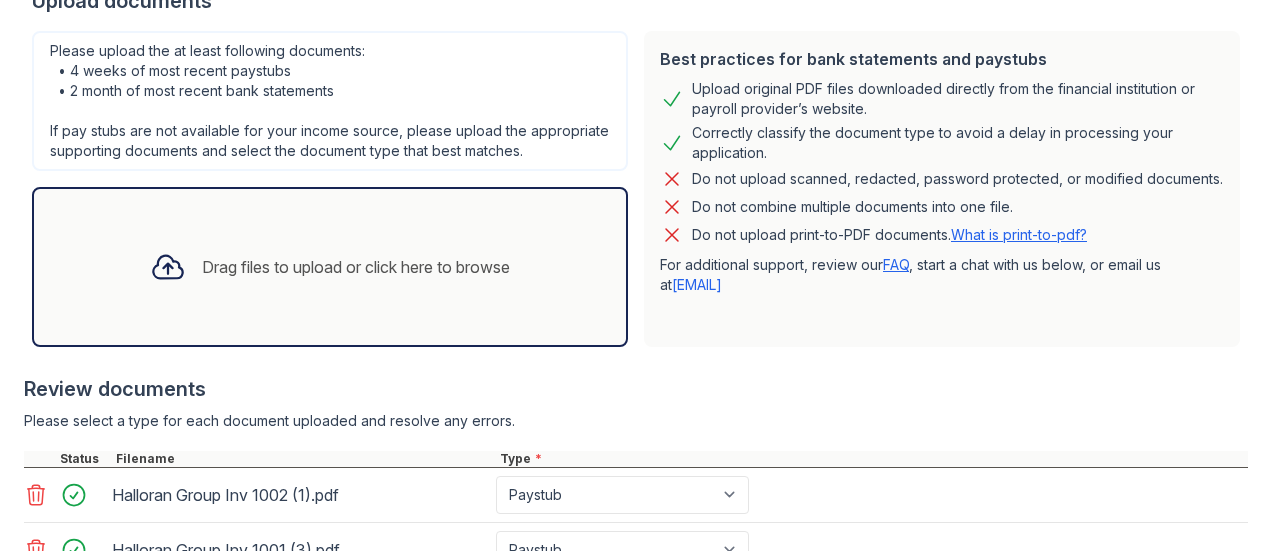 scroll, scrollTop: 468, scrollLeft: 0, axis: vertical 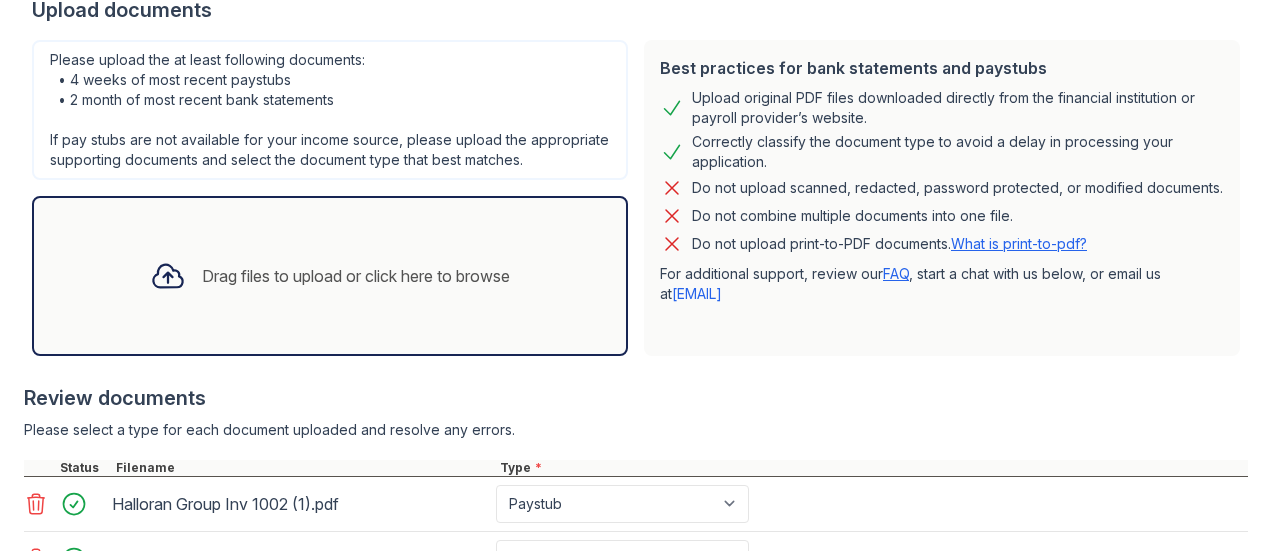 click on "What is print-to-pdf?" at bounding box center [1019, 243] 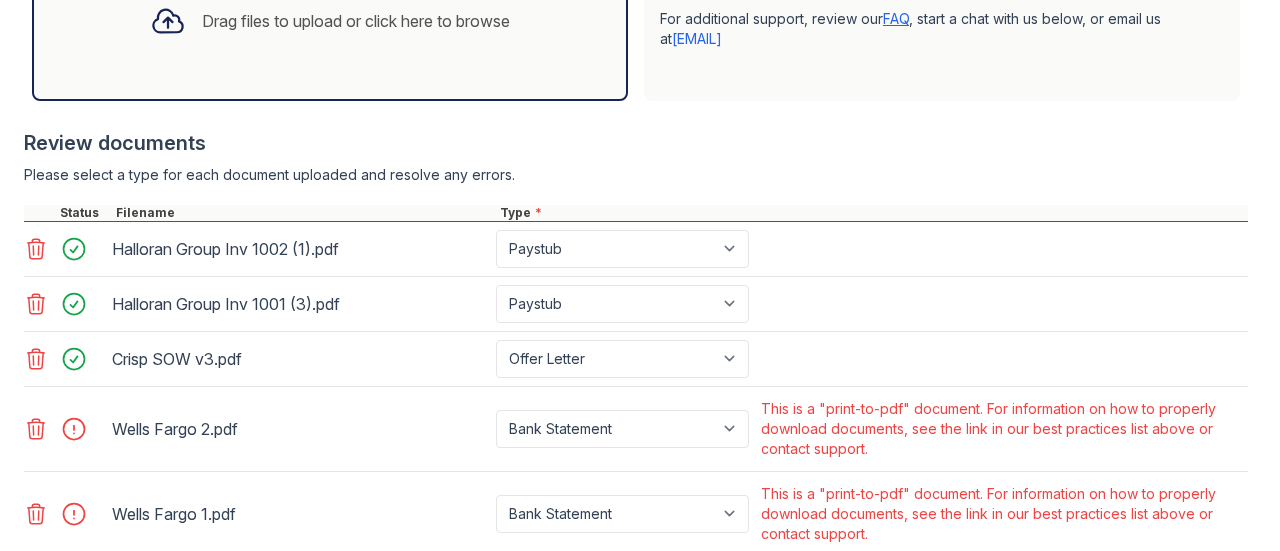 scroll, scrollTop: 813, scrollLeft: 0, axis: vertical 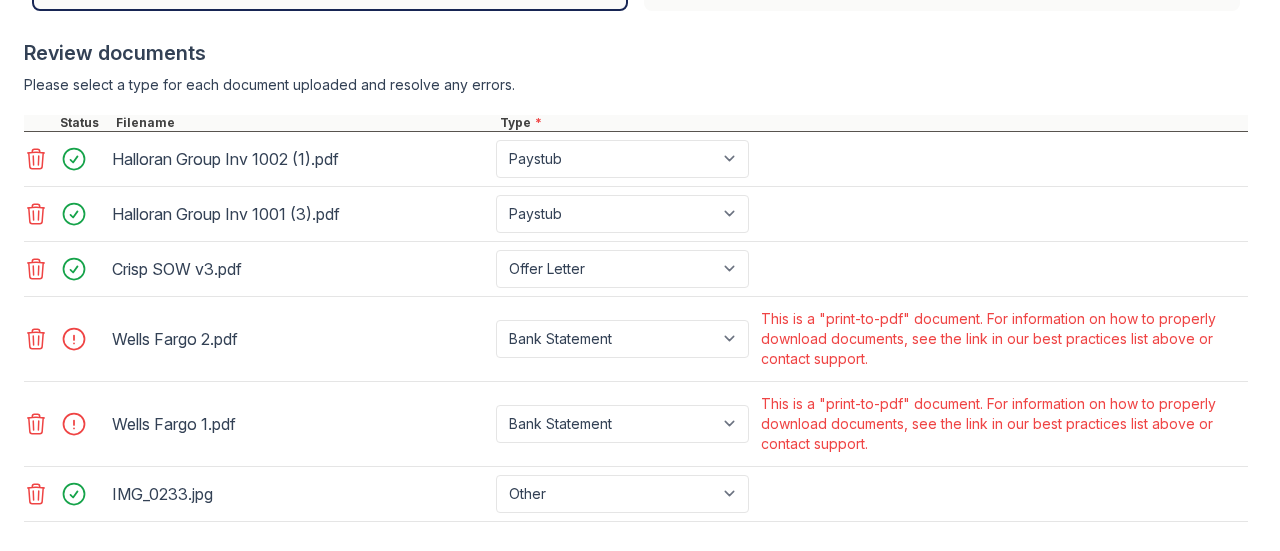 click 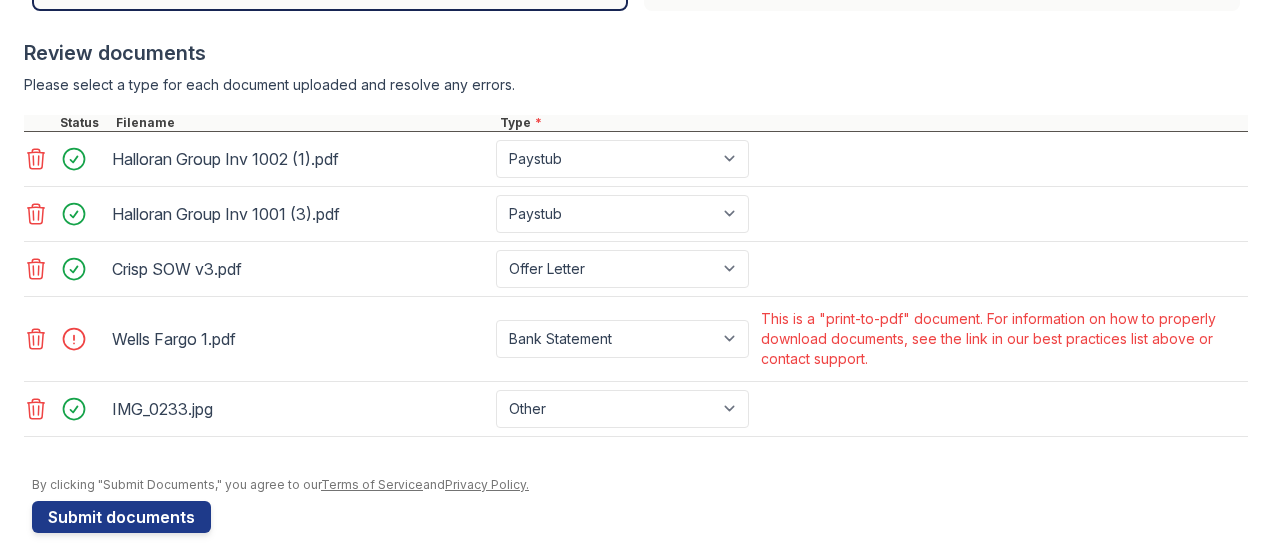 click 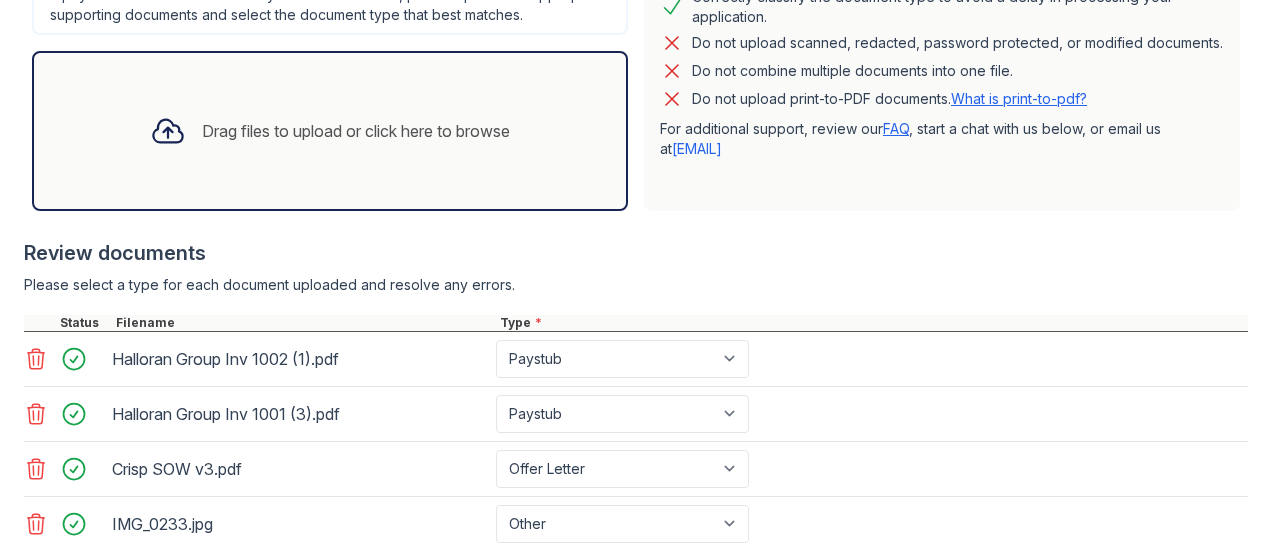 scroll, scrollTop: 612, scrollLeft: 0, axis: vertical 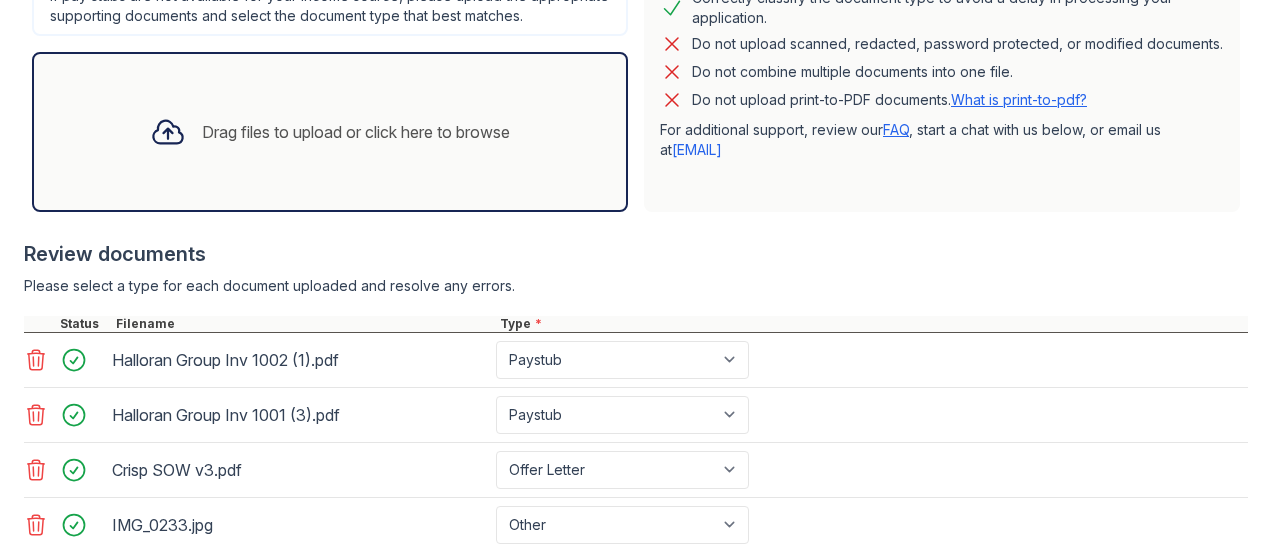 click on "Drag files to upload or click here to browse" at bounding box center (356, 132) 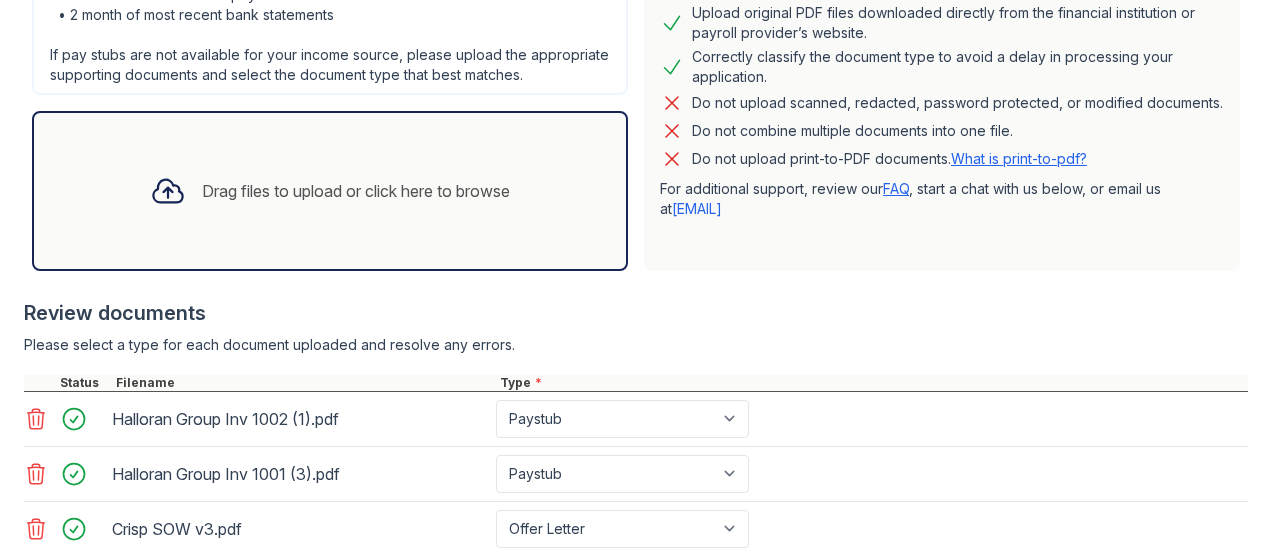 scroll, scrollTop: 550, scrollLeft: 0, axis: vertical 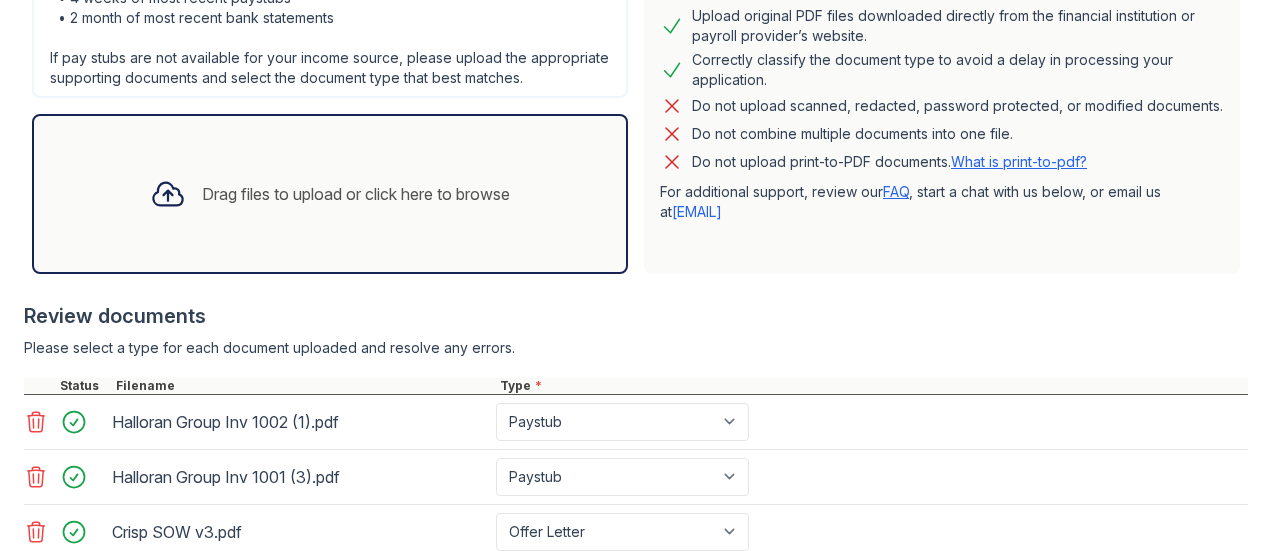 click on "Drag files to upload or click here to browse" at bounding box center [356, 194] 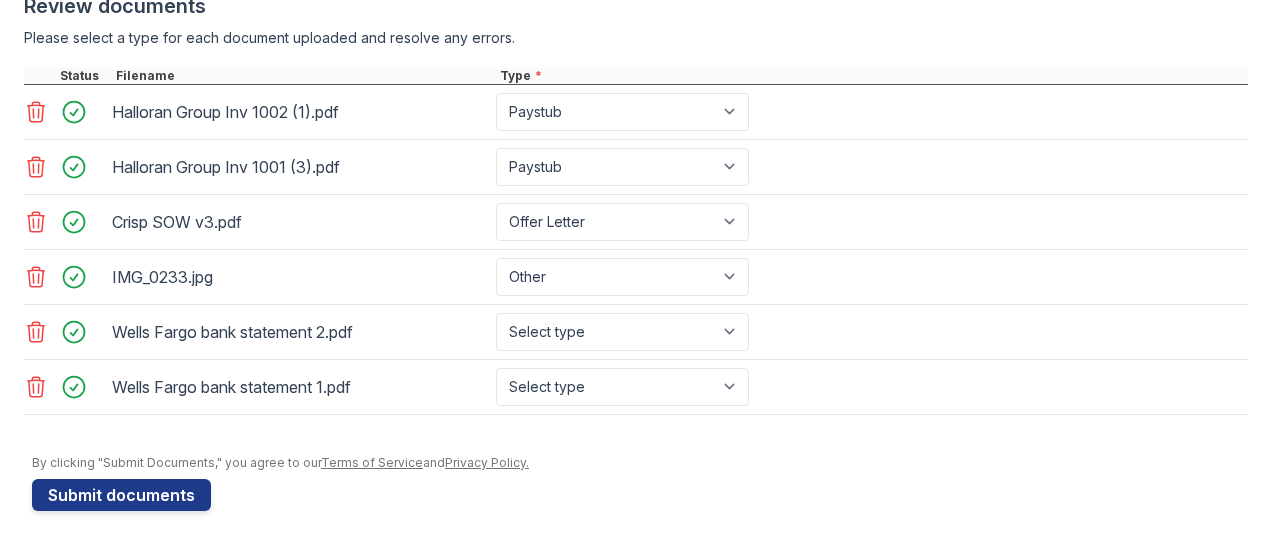scroll, scrollTop: 862, scrollLeft: 0, axis: vertical 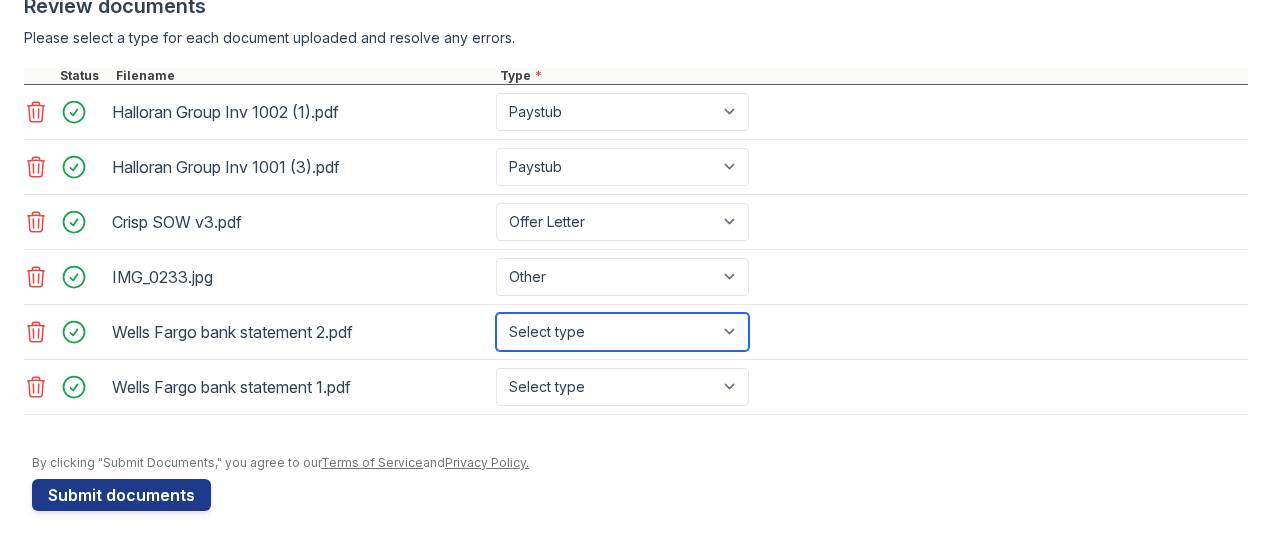 click on "Select type
Paystub
Bank Statement
Offer Letter
Tax Documents
Benefit Award Letter
Investment Account Statement
Other" at bounding box center [622, 332] 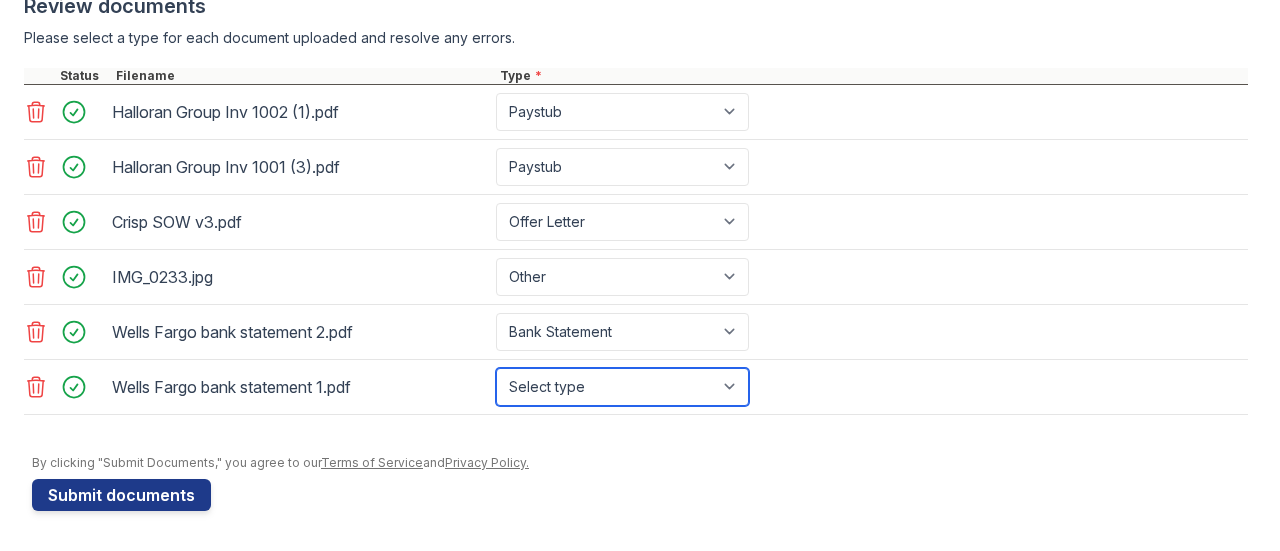 click on "Select type
Paystub
Bank Statement
Offer Letter
Tax Documents
Benefit Award Letter
Investment Account Statement
Other" at bounding box center [622, 387] 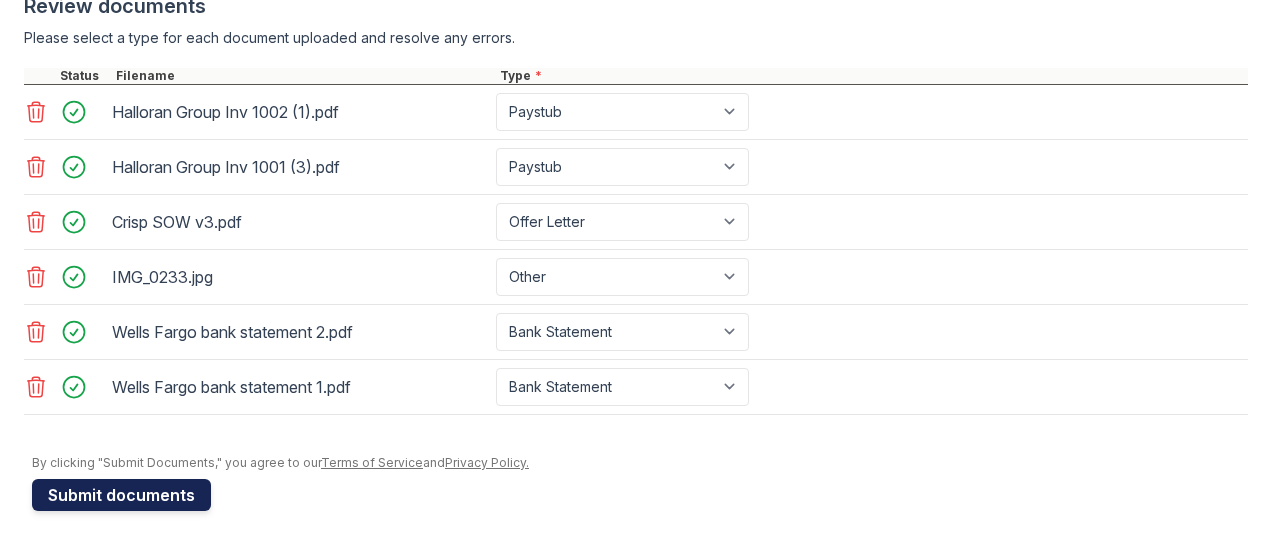 click on "Submit documents" at bounding box center [121, 495] 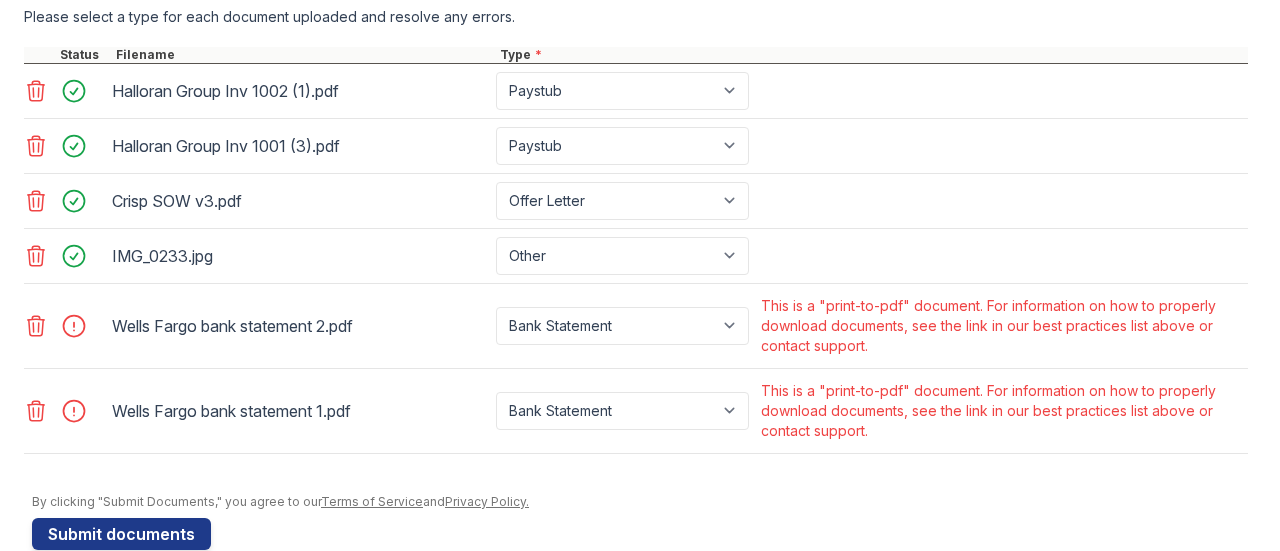 scroll, scrollTop: 940, scrollLeft: 0, axis: vertical 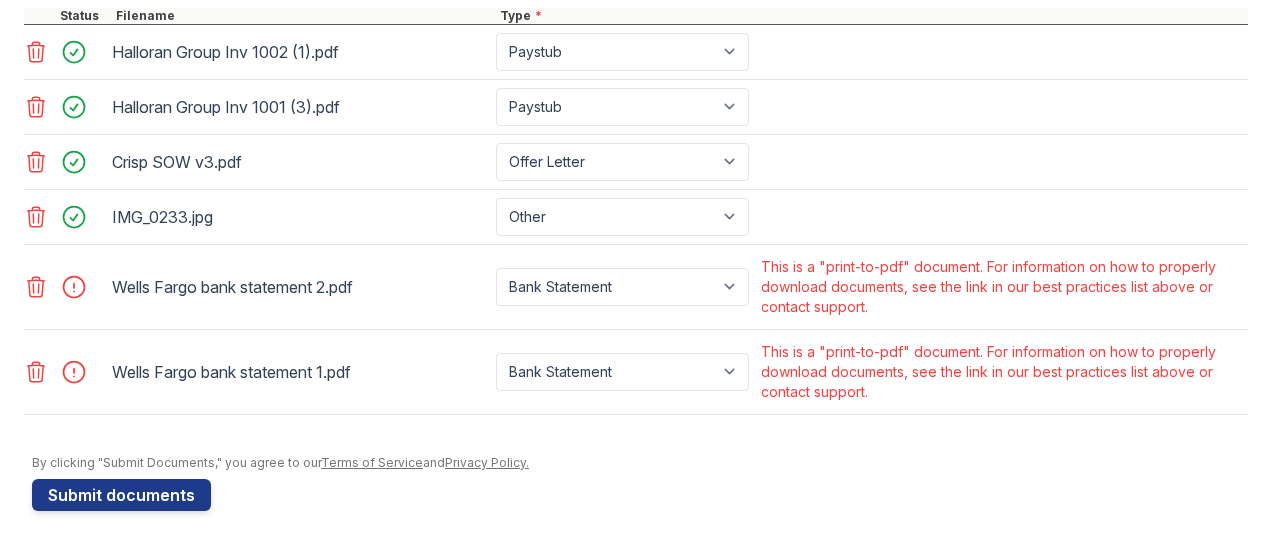 click 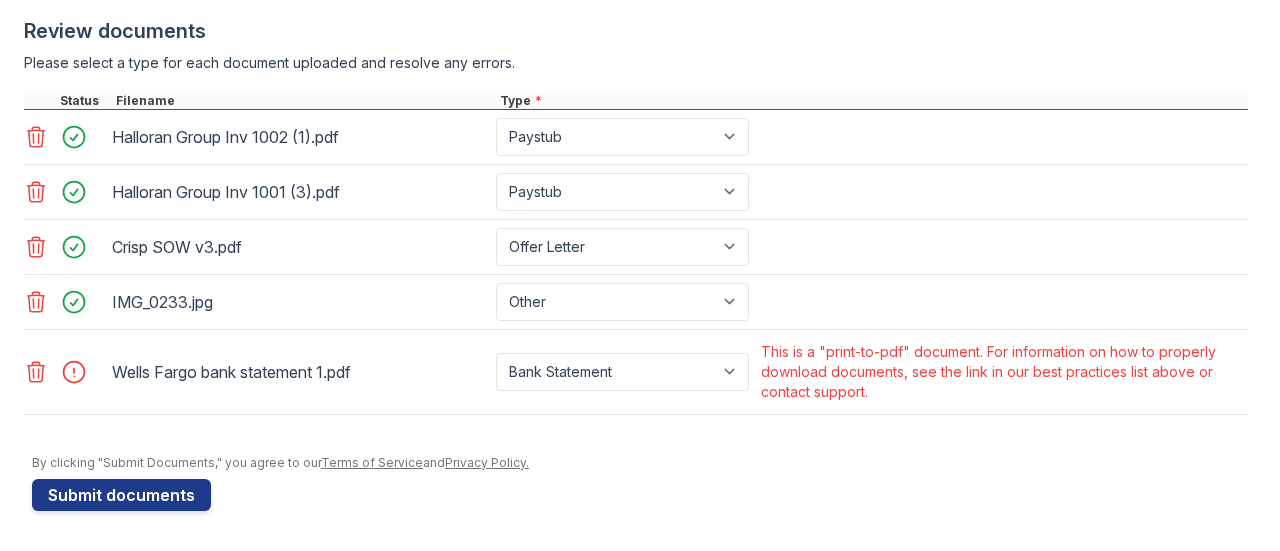 click 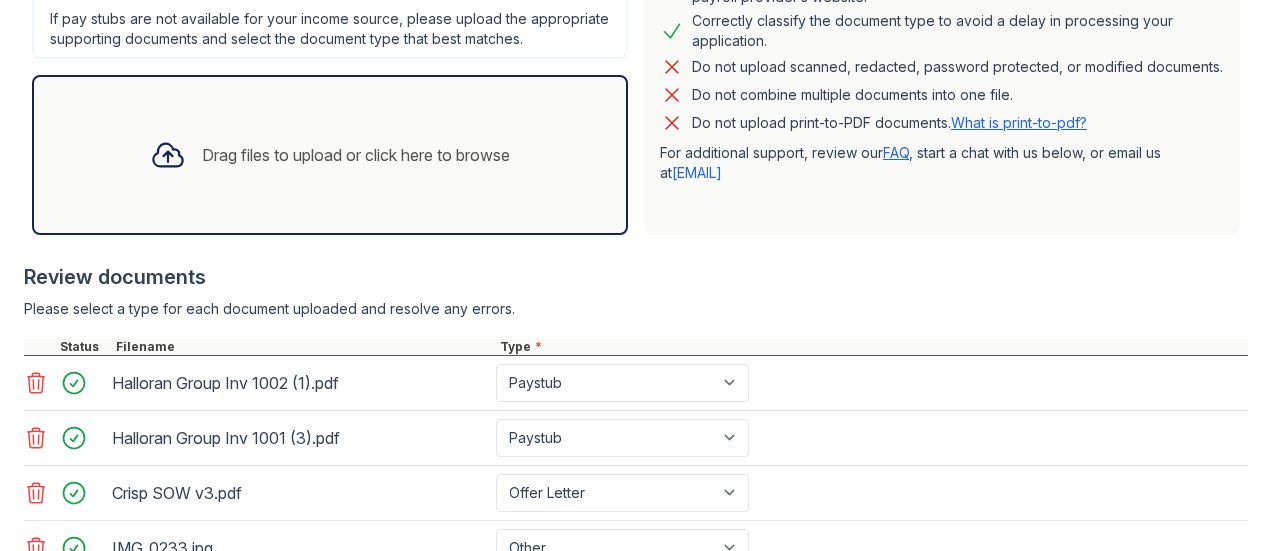scroll, scrollTop: 588, scrollLeft: 0, axis: vertical 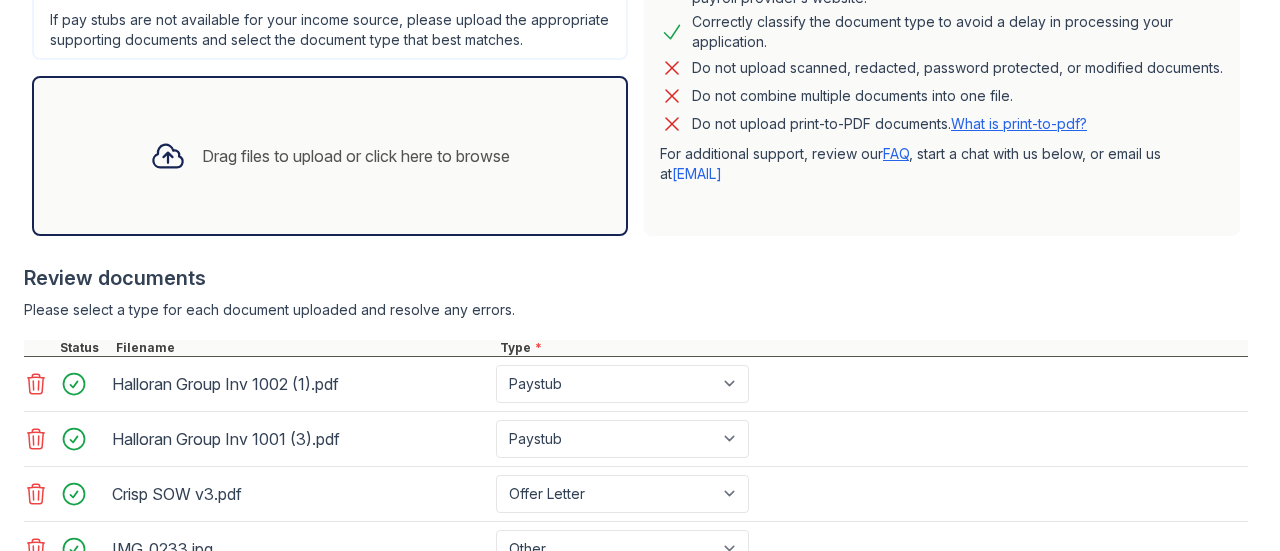 click on "Drag files to upload or click here to browse" at bounding box center [330, 156] 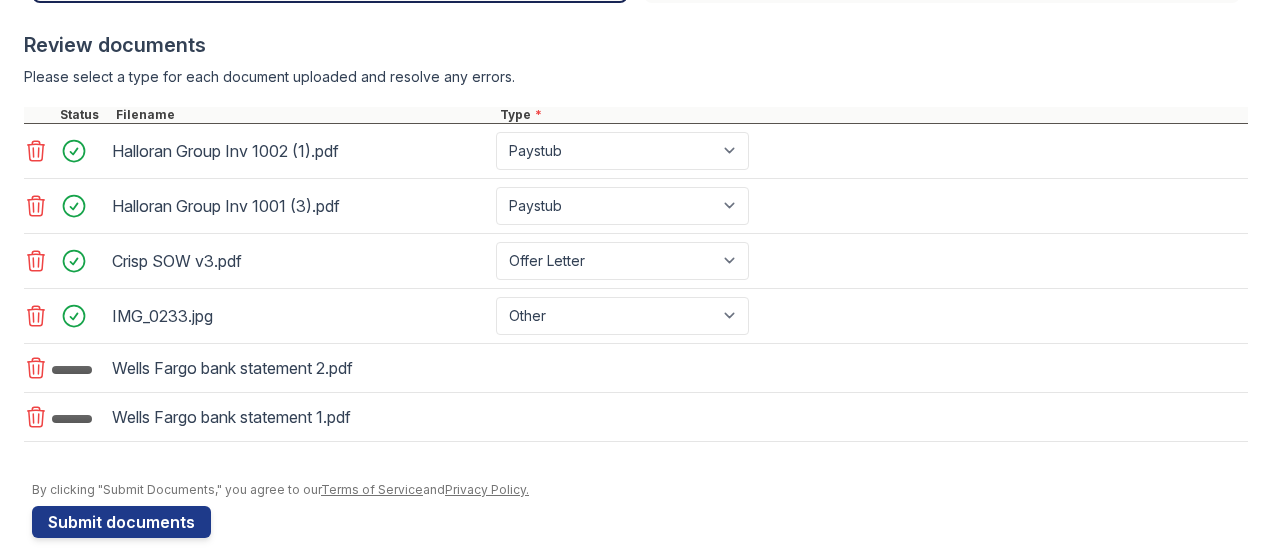 scroll, scrollTop: 822, scrollLeft: 0, axis: vertical 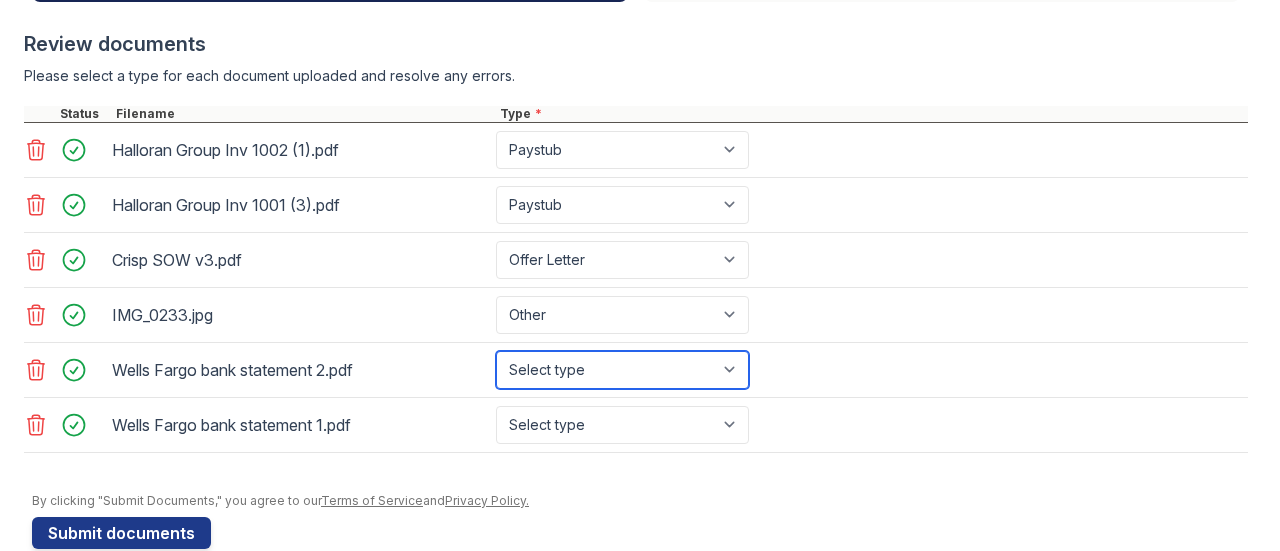 click on "Select type
Paystub
Bank Statement
Offer Letter
Tax Documents
Benefit Award Letter
Investment Account Statement
Other" at bounding box center (622, 370) 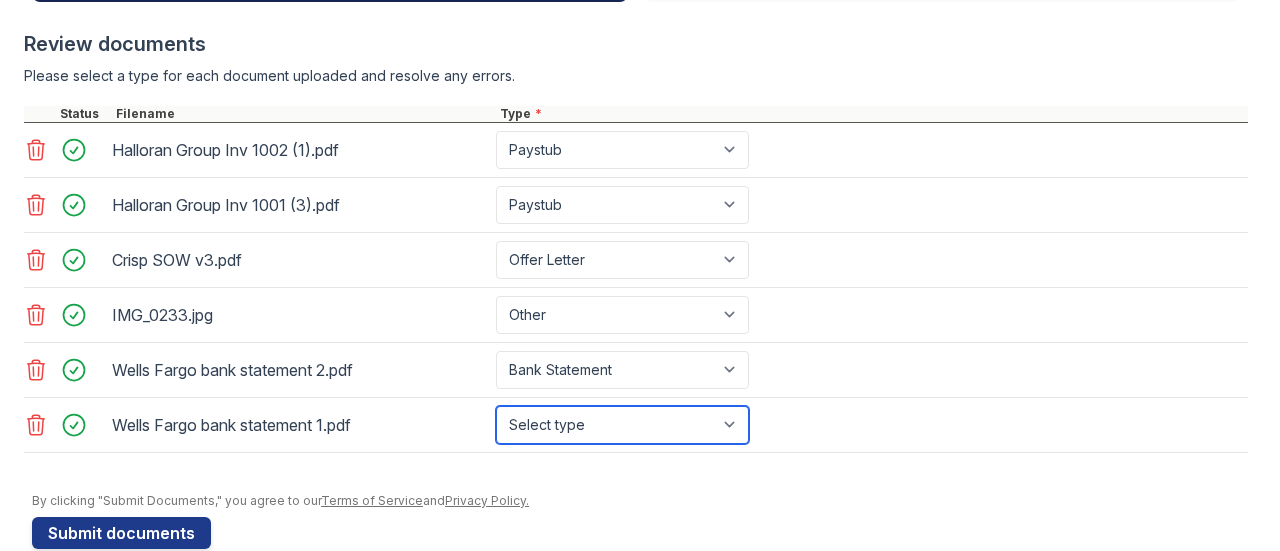 click on "Select type
Paystub
Bank Statement
Offer Letter
Tax Documents
Benefit Award Letter
Investment Account Statement
Other" at bounding box center (622, 425) 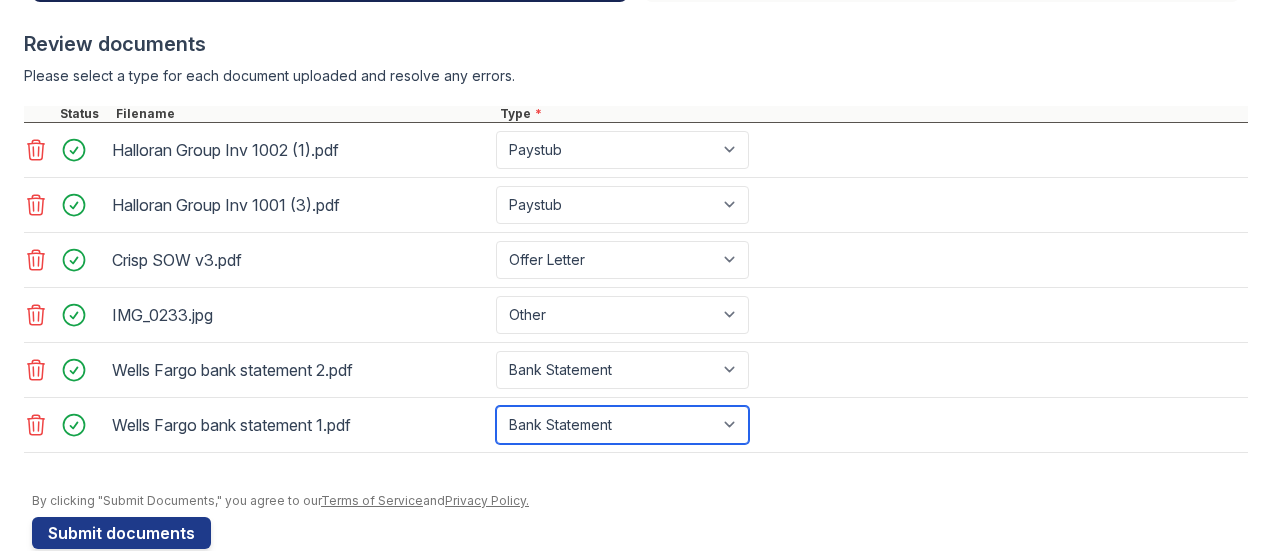 scroll, scrollTop: 880, scrollLeft: 0, axis: vertical 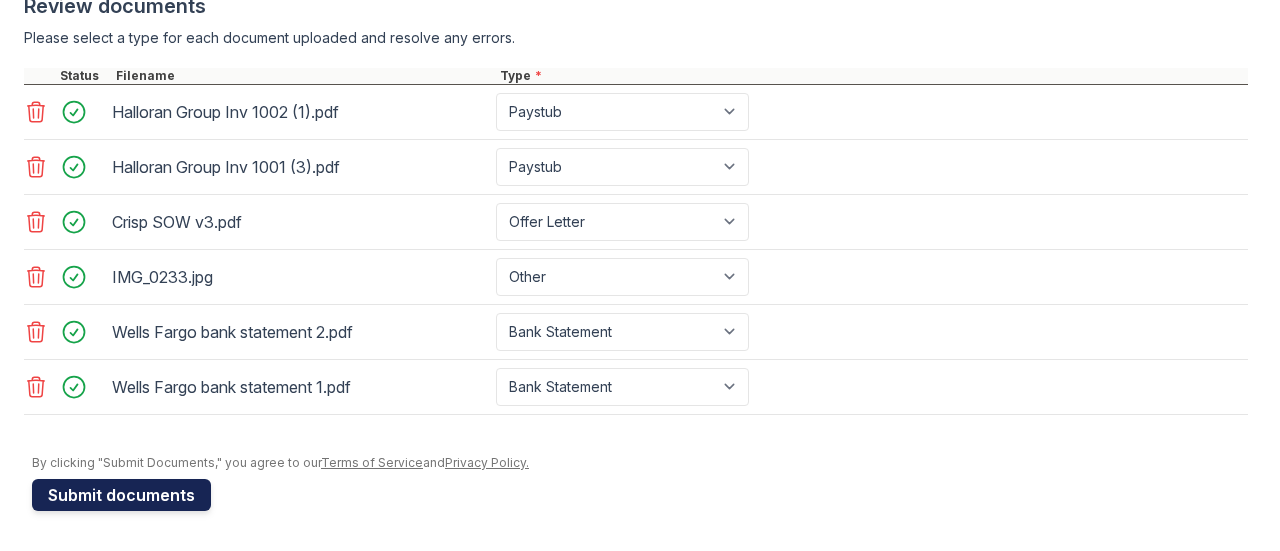 click on "Submit documents" at bounding box center [121, 495] 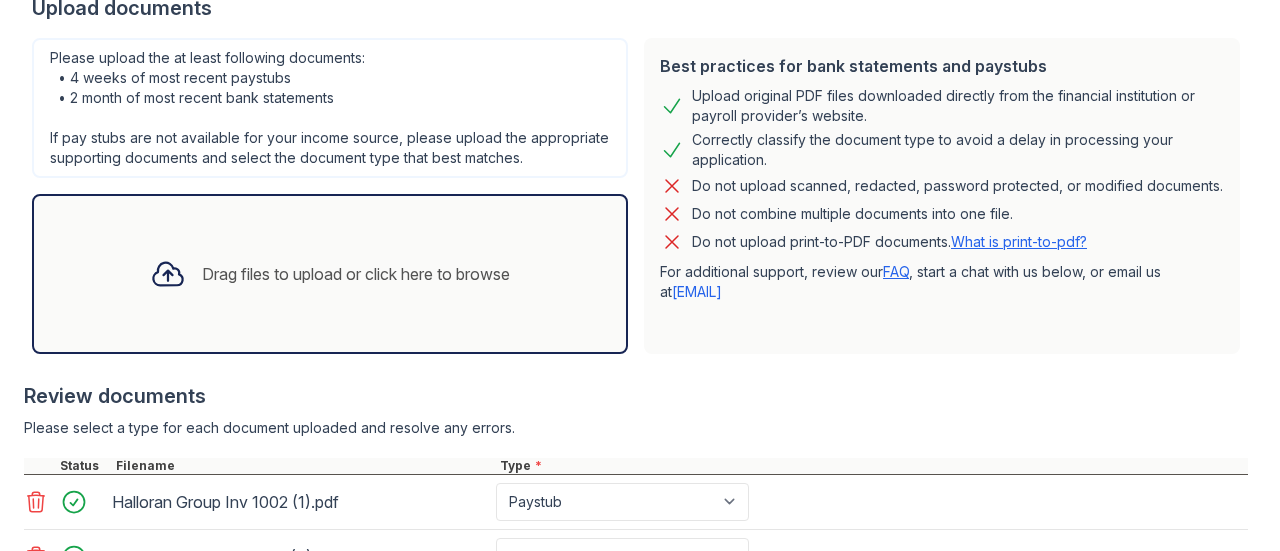 scroll, scrollTop: 460, scrollLeft: 0, axis: vertical 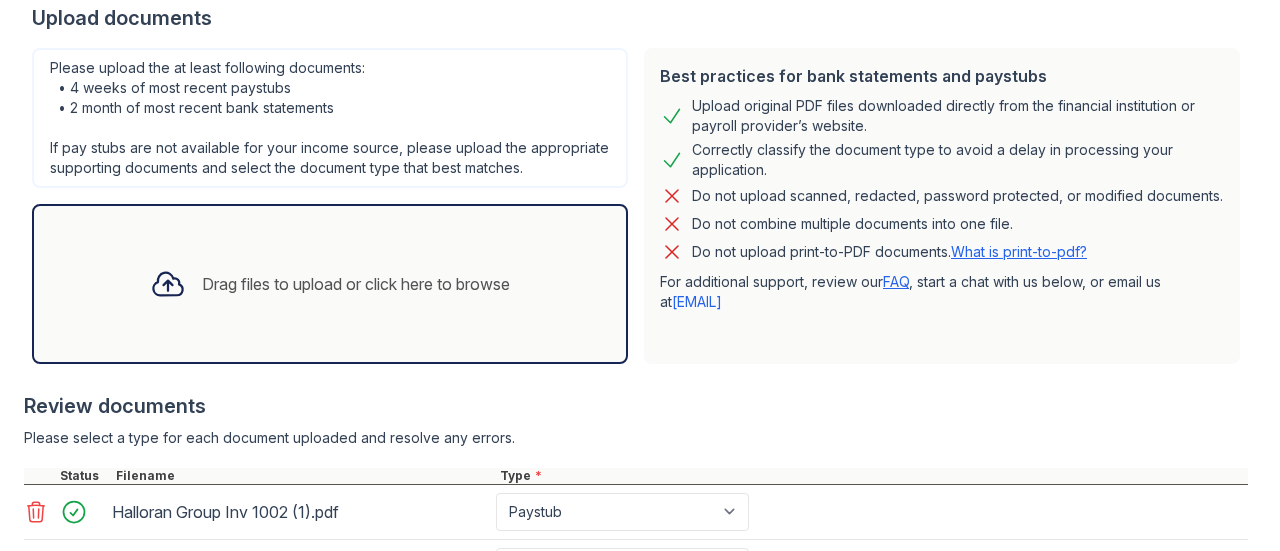 click on "What is print-to-pdf?" at bounding box center [1019, 251] 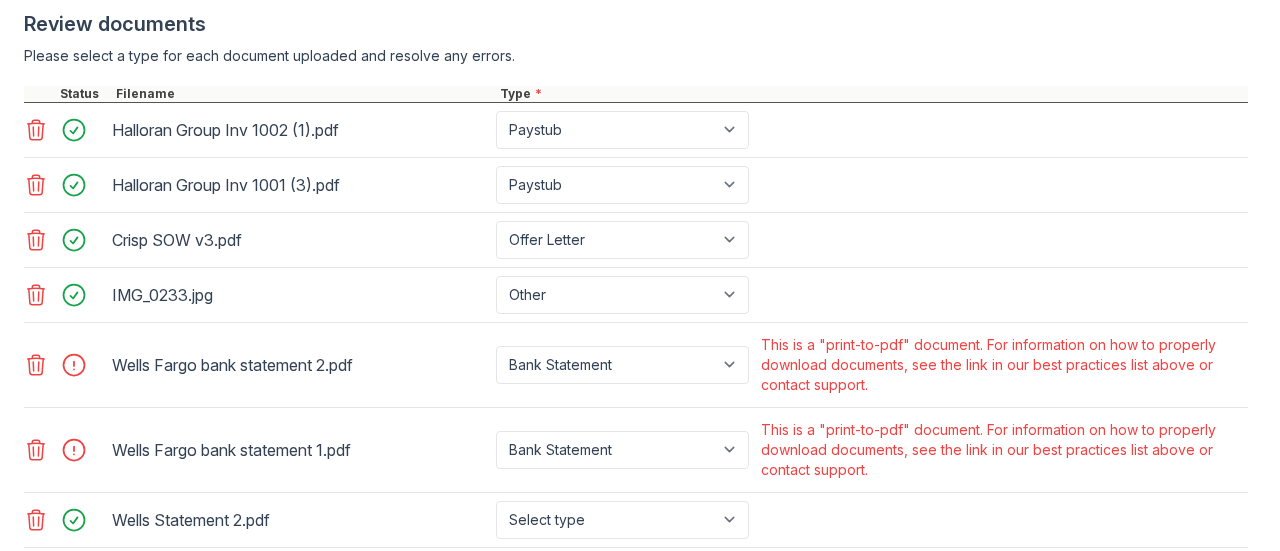 scroll, scrollTop: 929, scrollLeft: 0, axis: vertical 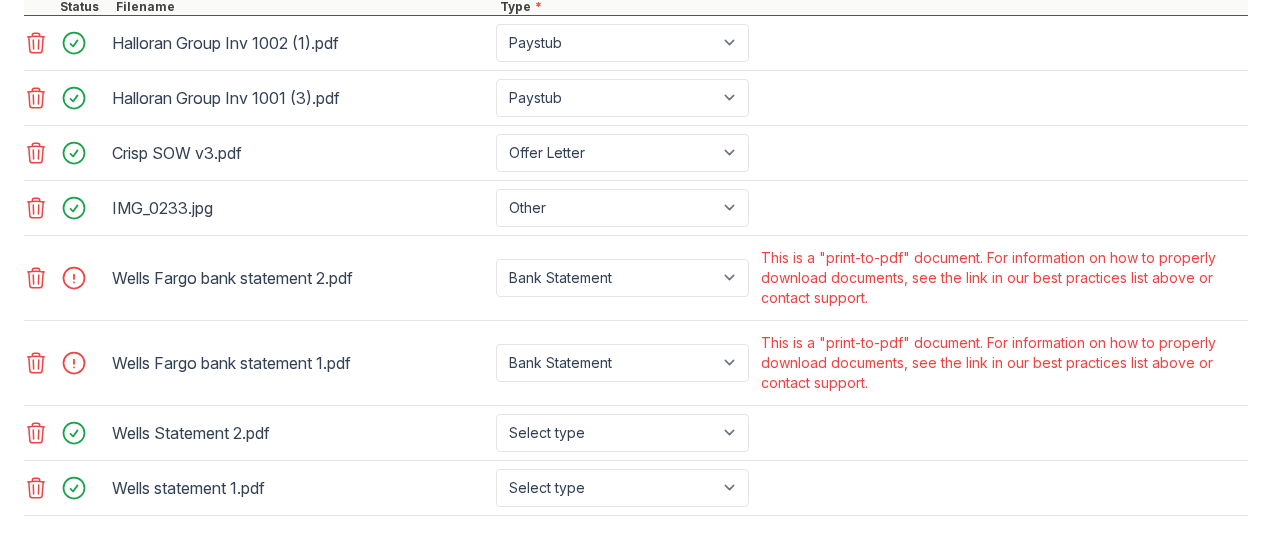 click 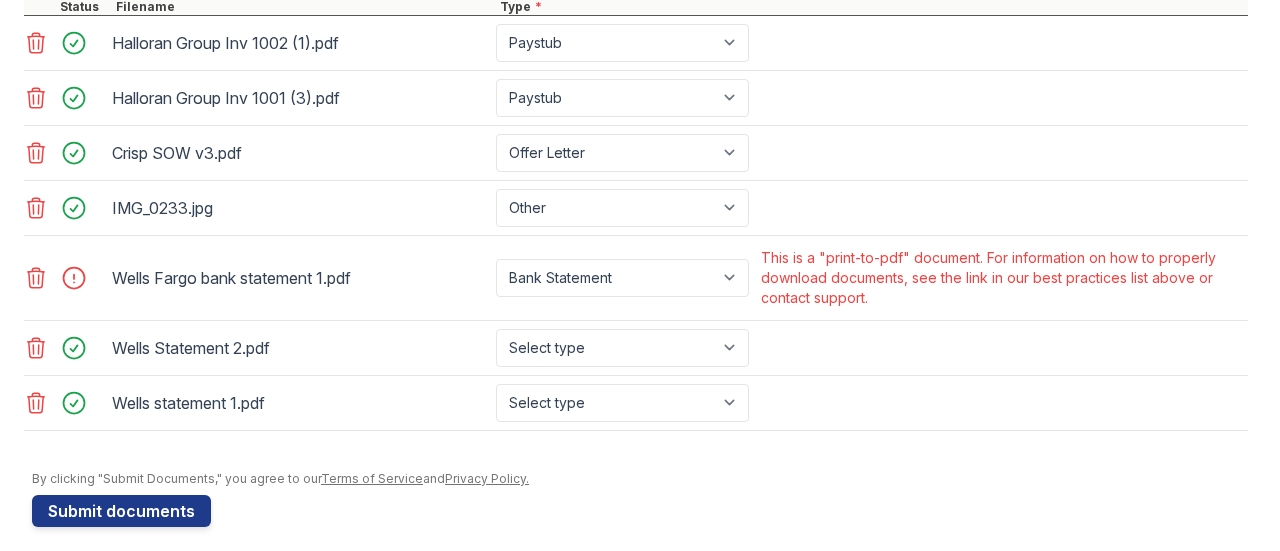 click 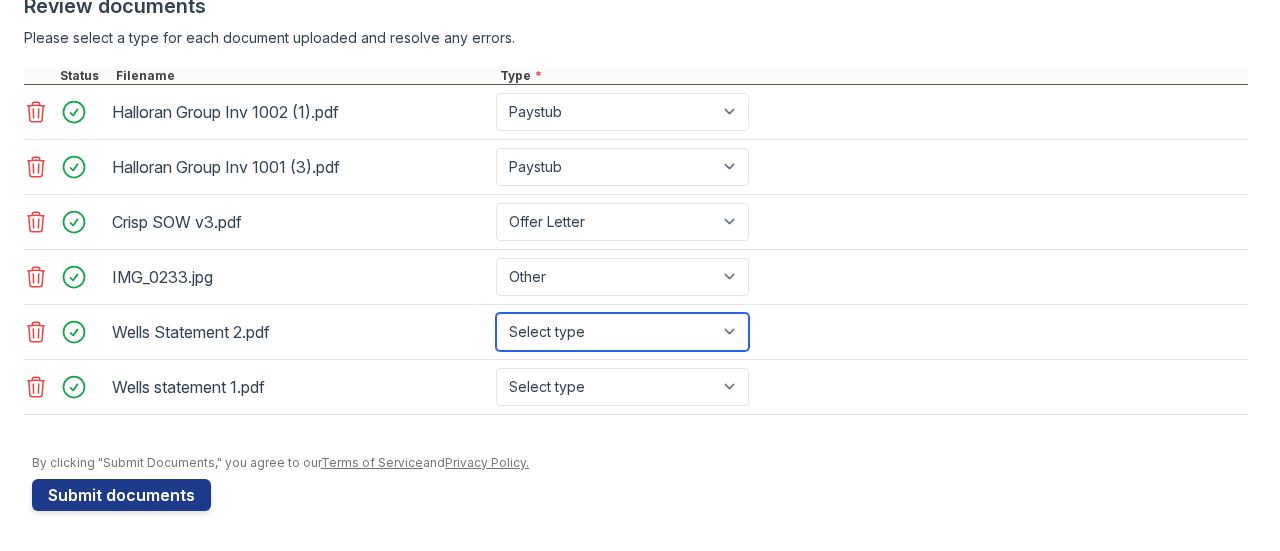 click on "Select type
Paystub
Bank Statement
Offer Letter
Tax Documents
Benefit Award Letter
Investment Account Statement
Other" at bounding box center (622, 332) 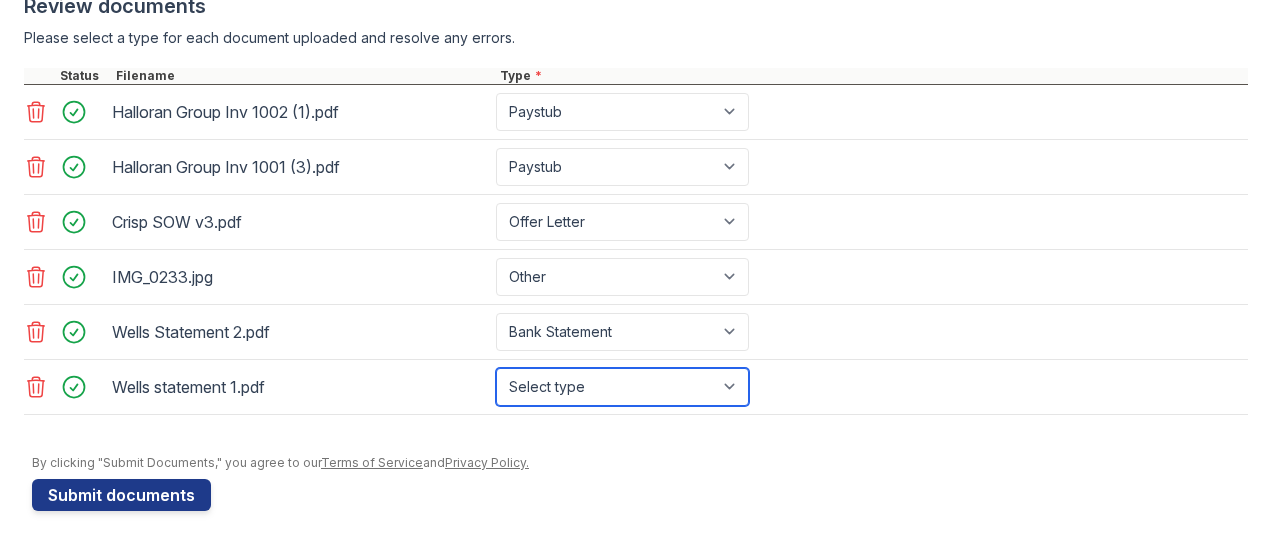 click on "Select type
Paystub
Bank Statement
Offer Letter
Tax Documents
Benefit Award Letter
Investment Account Statement
Other" at bounding box center [622, 387] 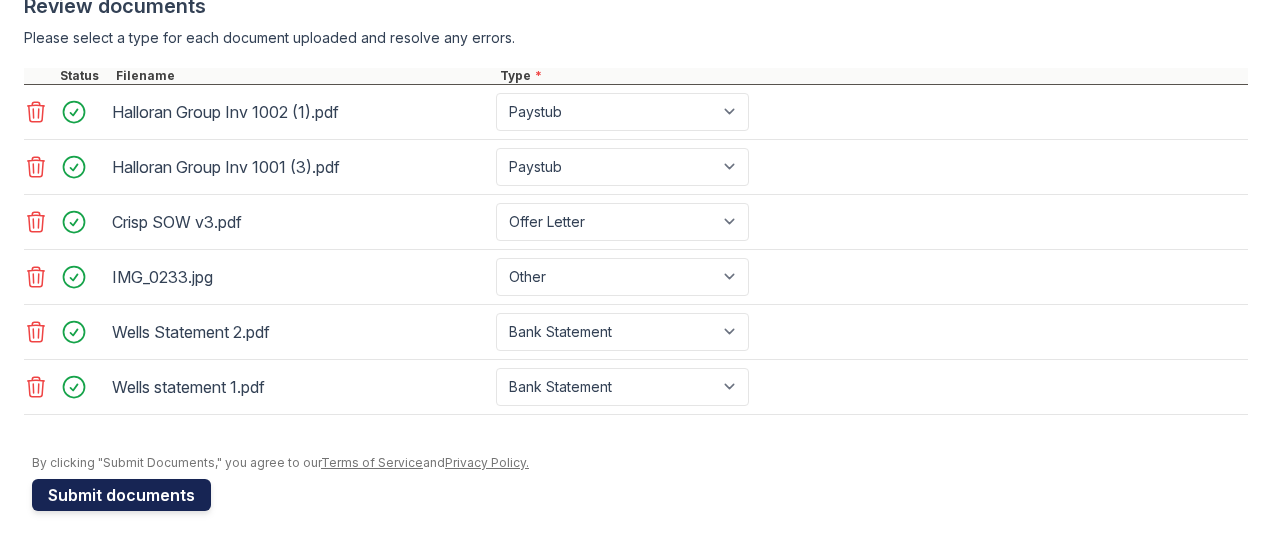 click on "Submit documents" at bounding box center (121, 495) 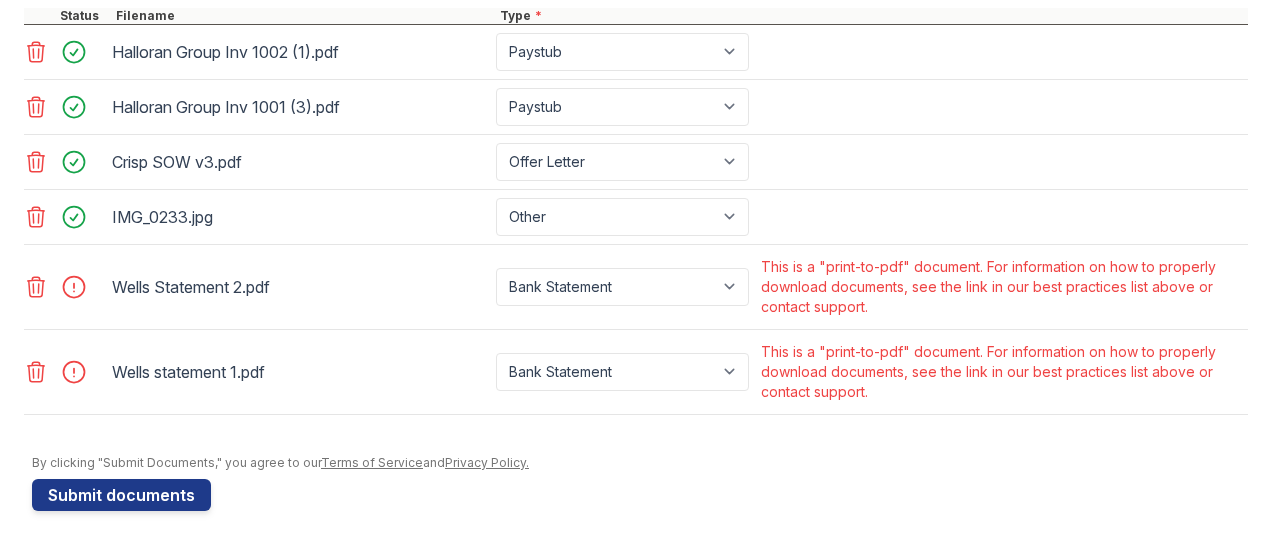 scroll, scrollTop: 922, scrollLeft: 0, axis: vertical 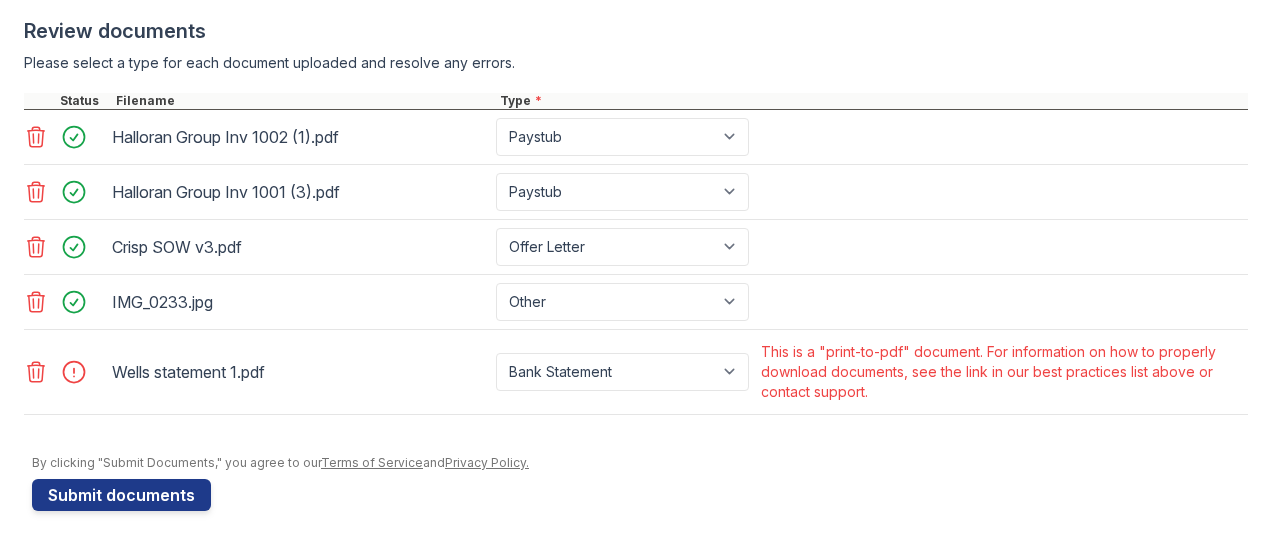 click 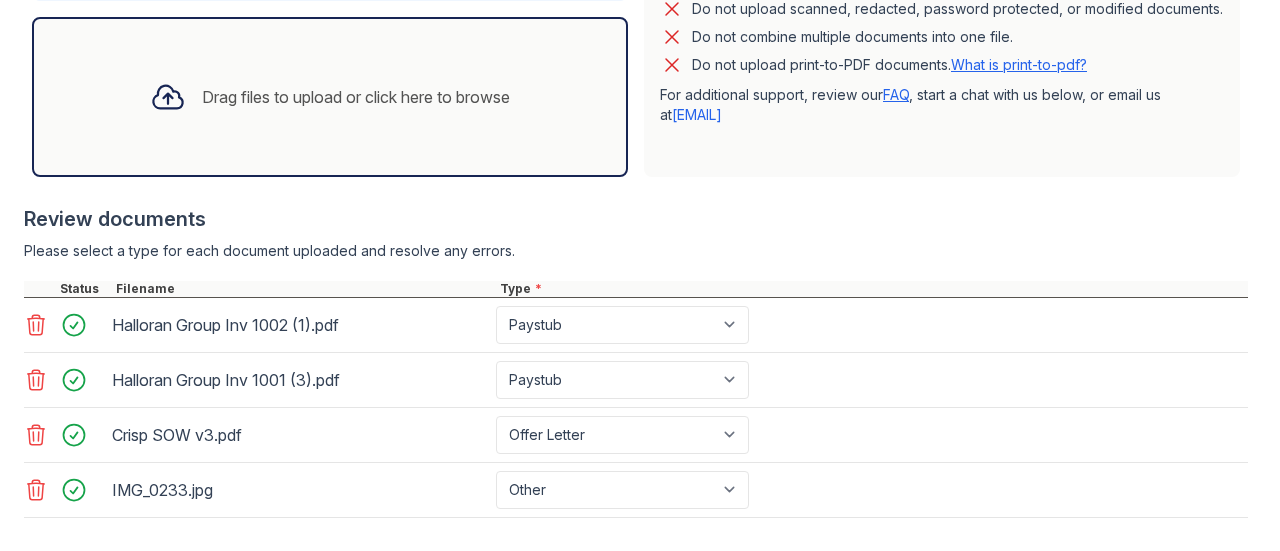 scroll, scrollTop: 640, scrollLeft: 0, axis: vertical 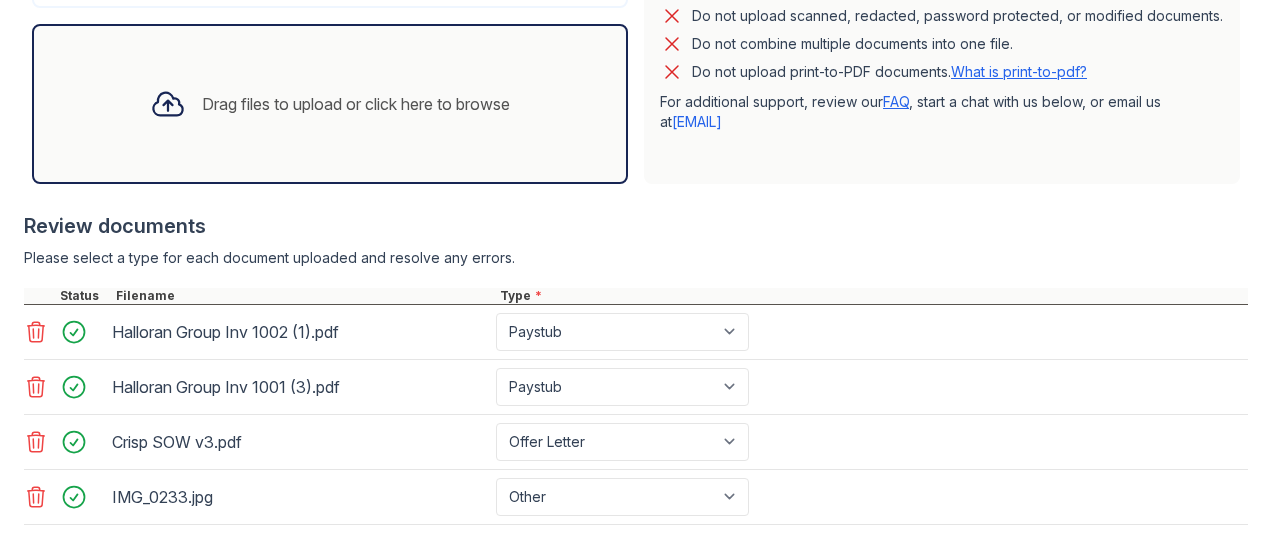 click on "Drag files to upload or click here to browse" at bounding box center [330, 104] 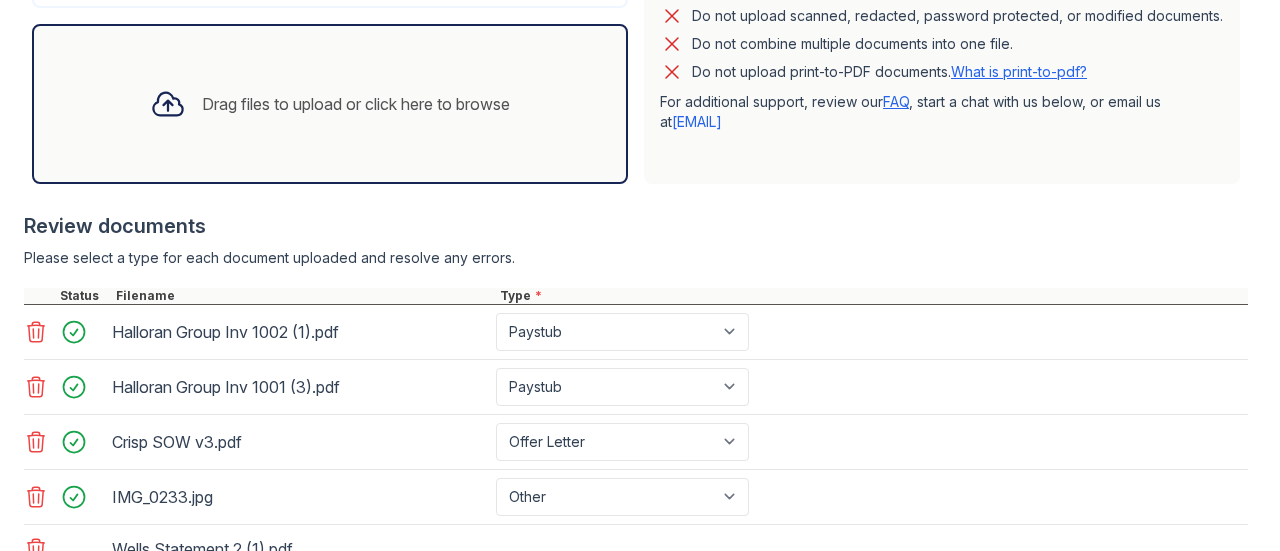 scroll, scrollTop: 868, scrollLeft: 0, axis: vertical 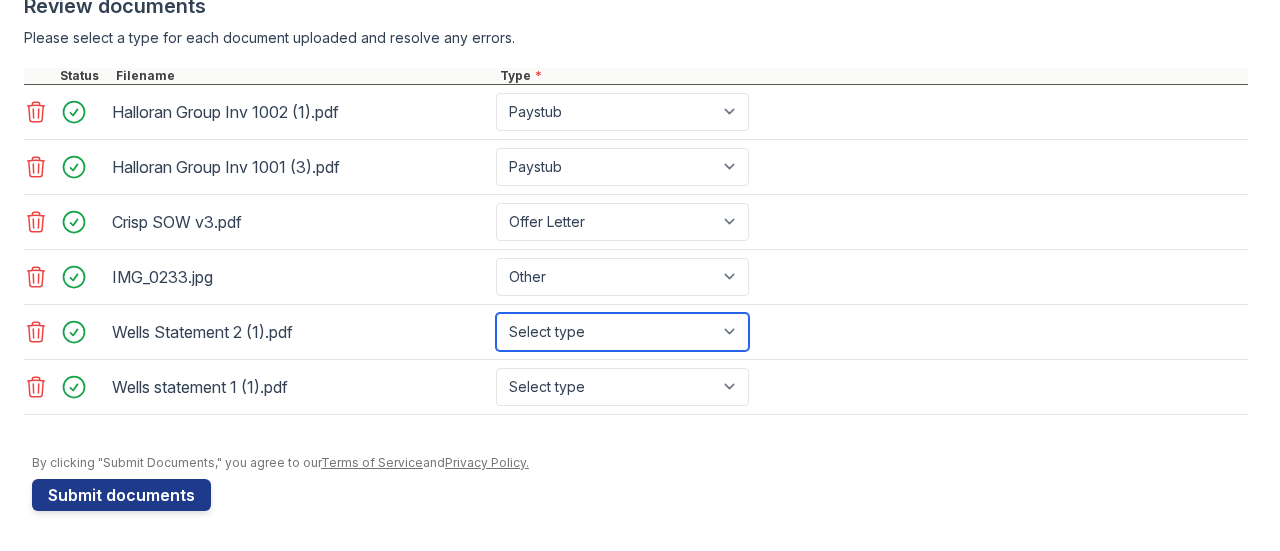 click on "Select type
Paystub
Bank Statement
Offer Letter
Tax Documents
Benefit Award Letter
Investment Account Statement
Other" at bounding box center [622, 332] 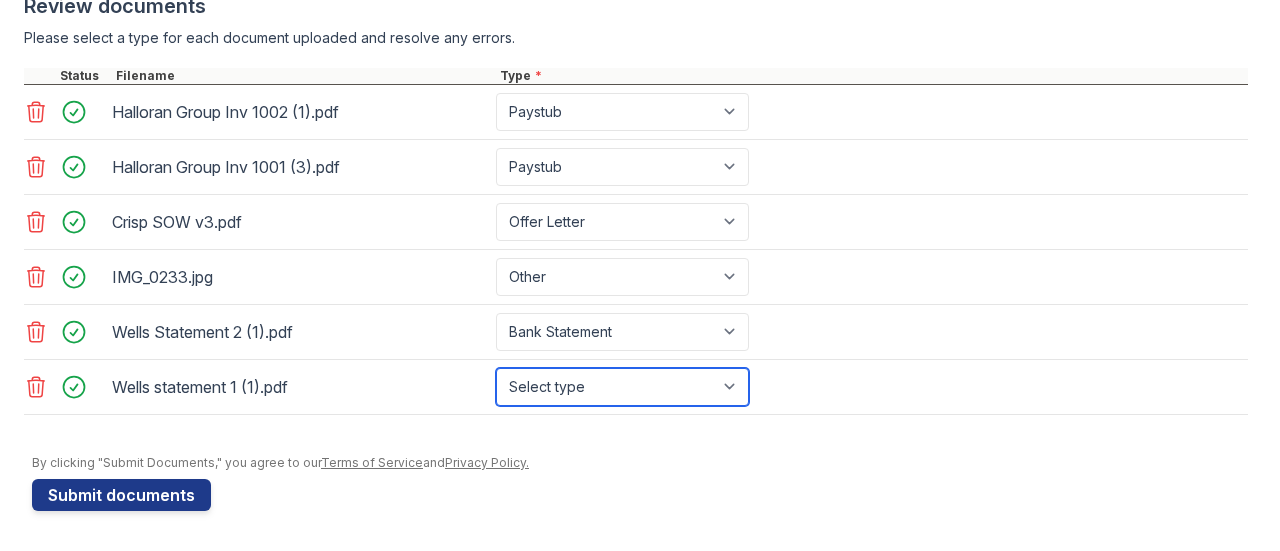 click on "Select type
Paystub
Bank Statement
Offer Letter
Tax Documents
Benefit Award Letter
Investment Account Statement
Other" at bounding box center [622, 387] 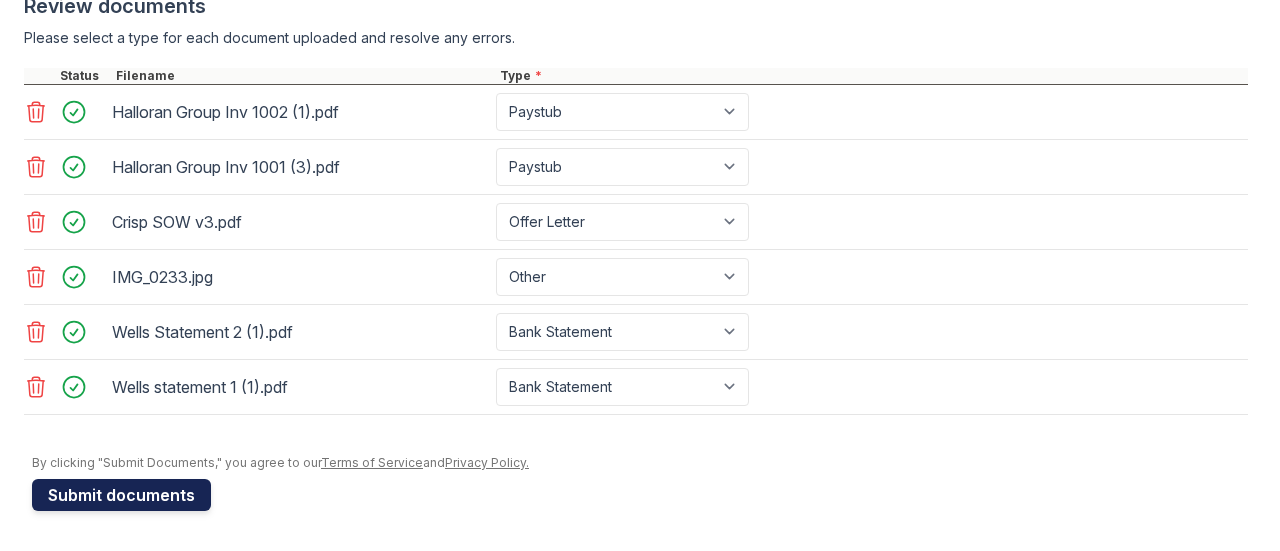 click on "Submit documents" at bounding box center (121, 495) 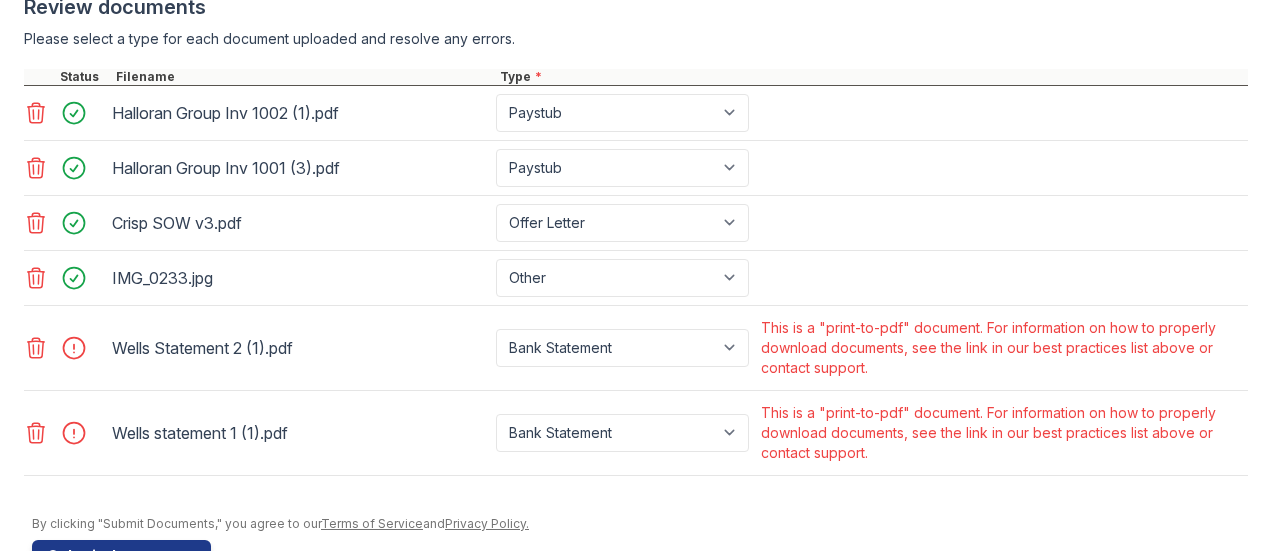 scroll, scrollTop: 851, scrollLeft: 0, axis: vertical 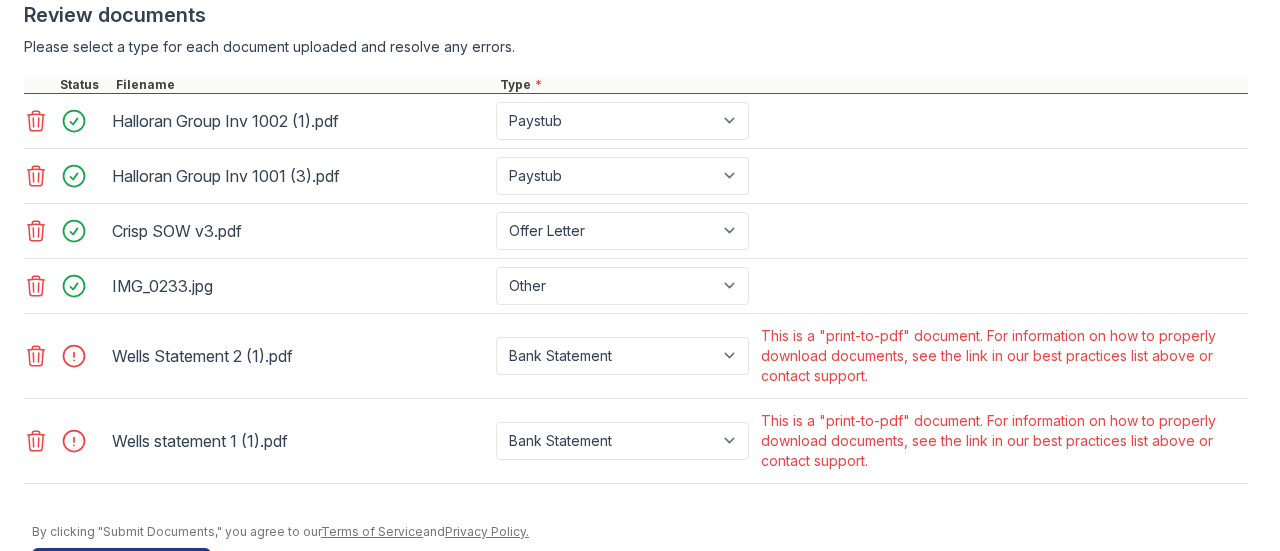 click 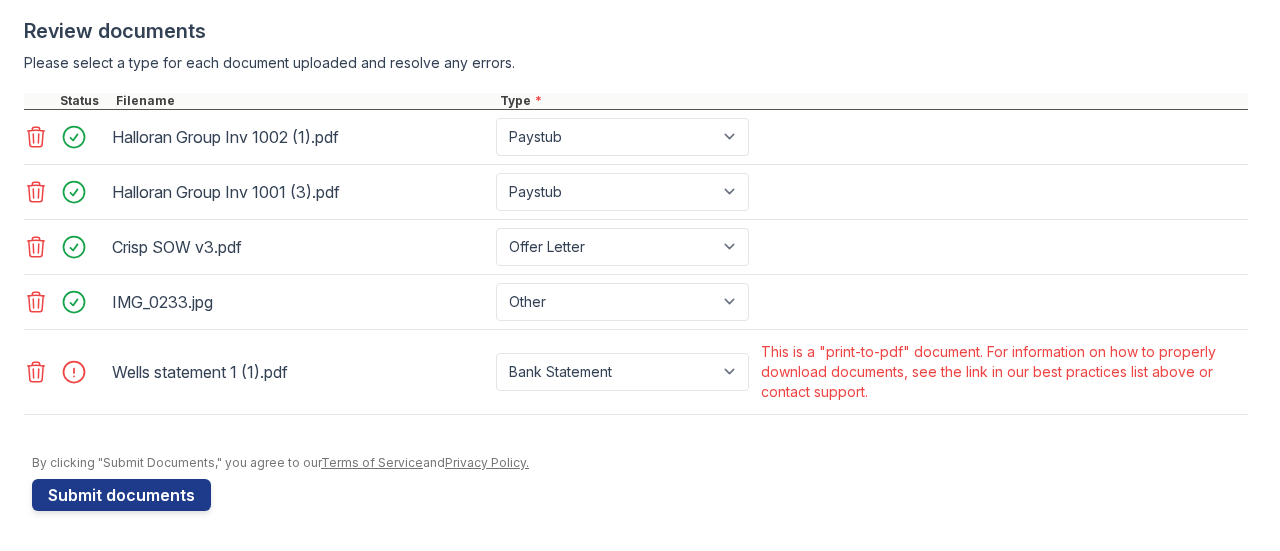 click 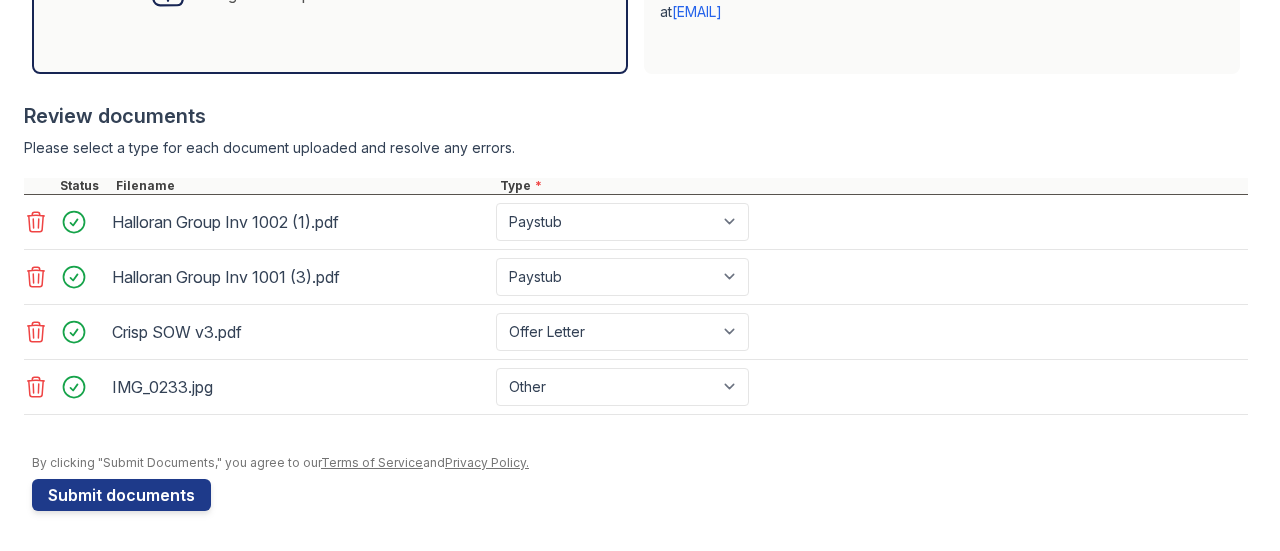 scroll, scrollTop: 770, scrollLeft: 0, axis: vertical 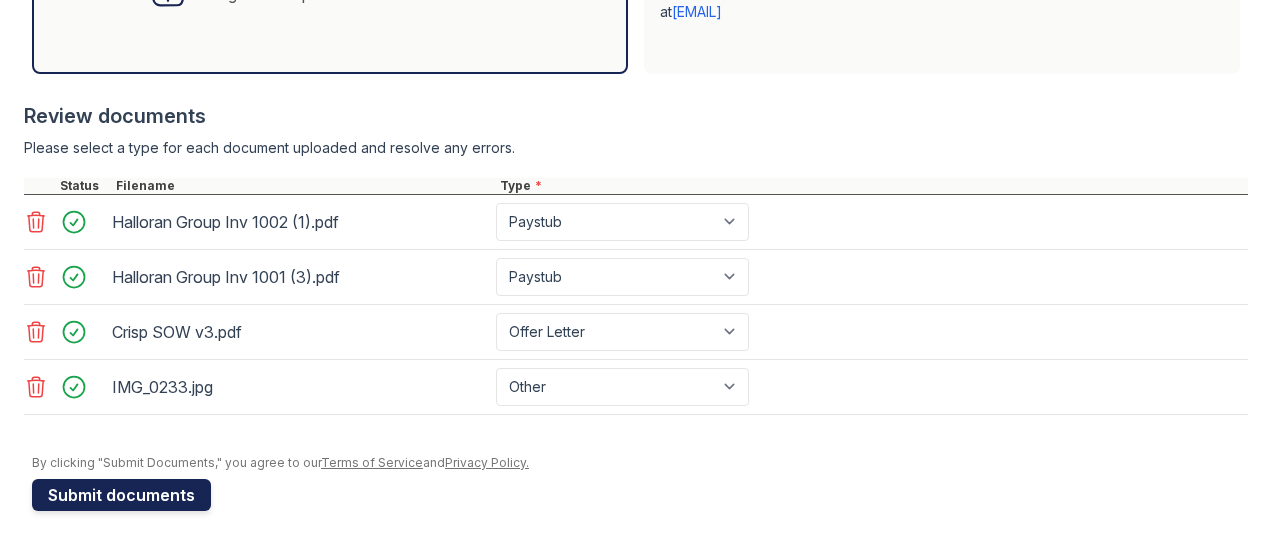 click on "Submit documents" at bounding box center (121, 495) 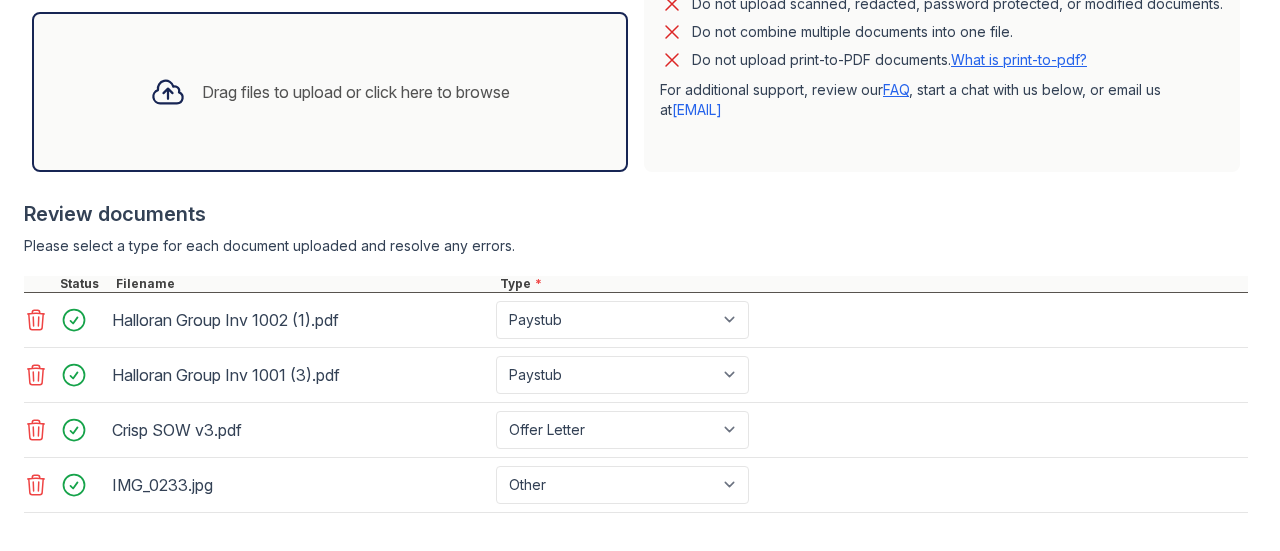 scroll, scrollTop: 649, scrollLeft: 0, axis: vertical 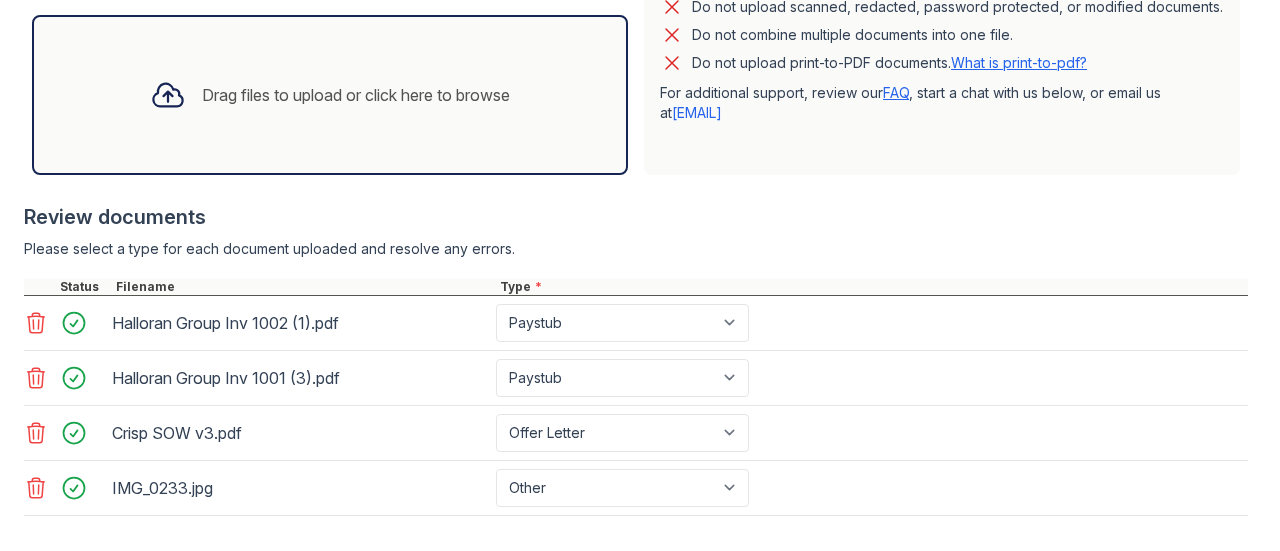 click on "Drag files to upload or click here to browse" at bounding box center (330, 95) 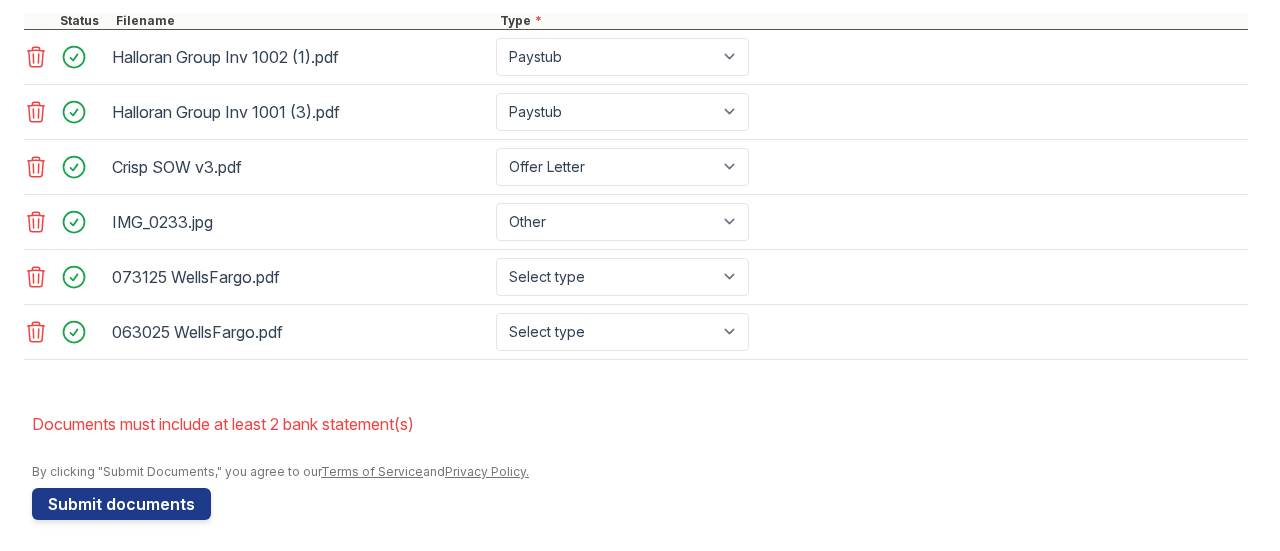 scroll, scrollTop: 916, scrollLeft: 0, axis: vertical 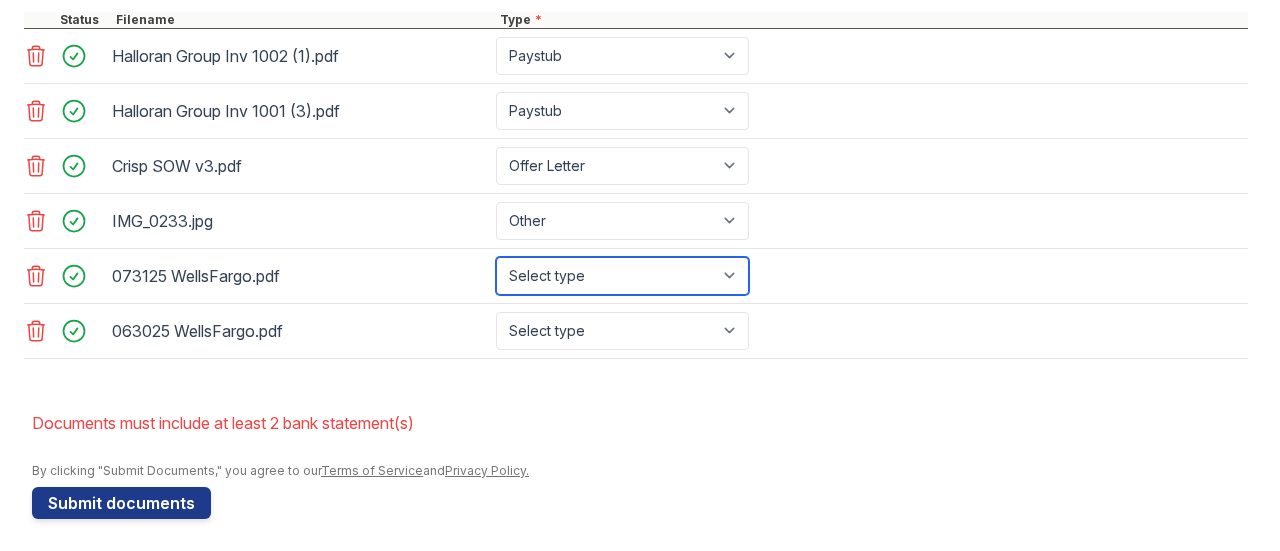 click on "Select type
Paystub
Bank Statement
Offer Letter
Tax Documents
Benefit Award Letter
Investment Account Statement
Other" at bounding box center [622, 276] 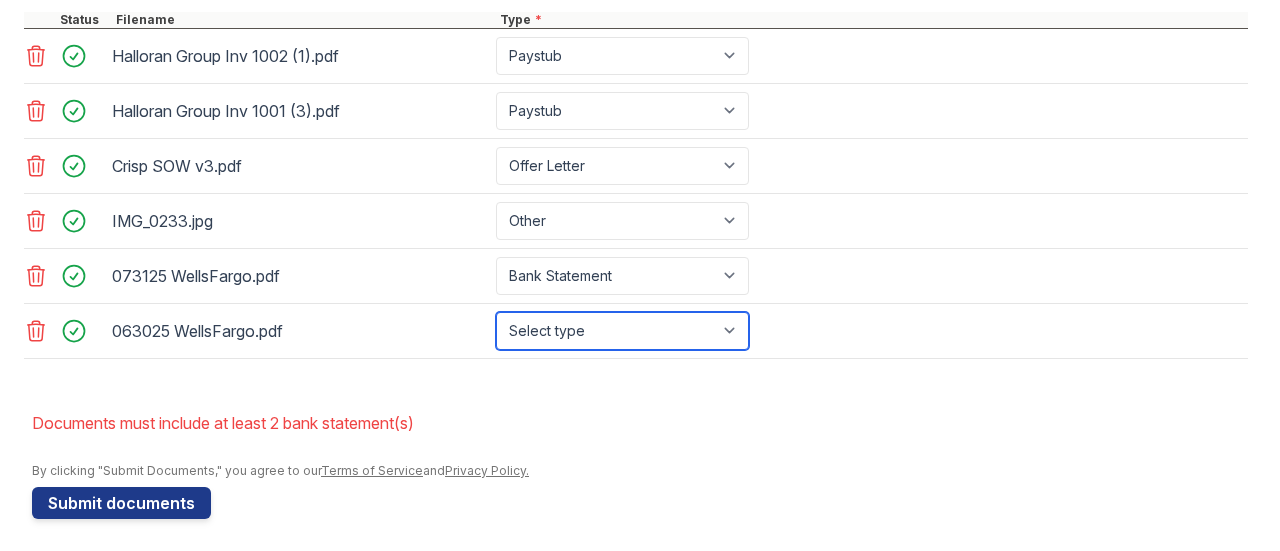 click on "Select type
Paystub
Bank Statement
Offer Letter
Tax Documents
Benefit Award Letter
Investment Account Statement
Other" at bounding box center (622, 331) 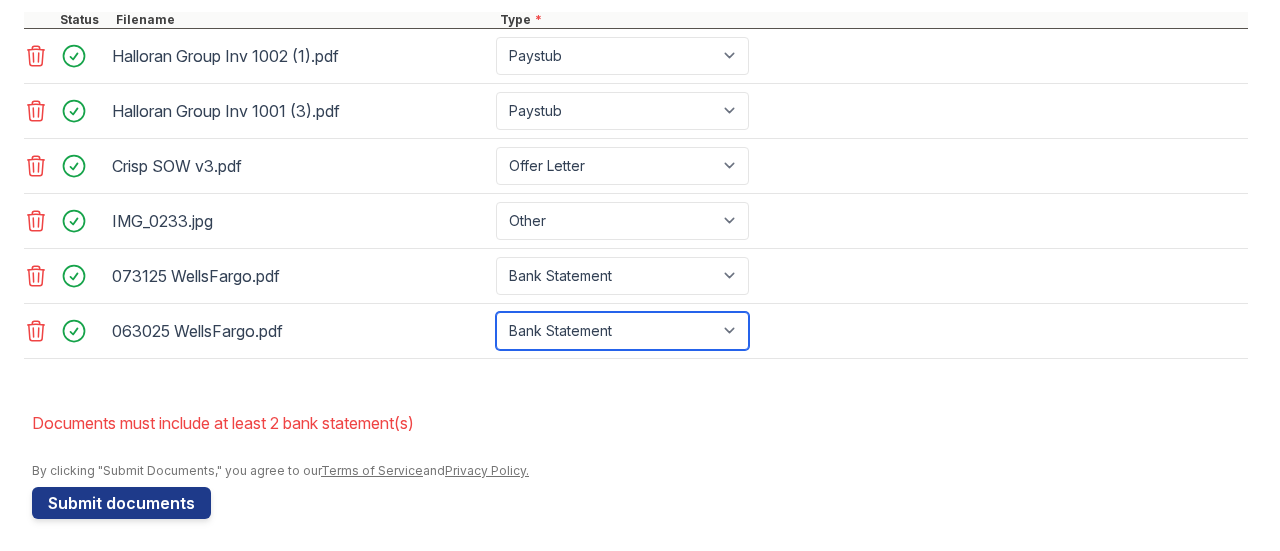 scroll, scrollTop: 944, scrollLeft: 0, axis: vertical 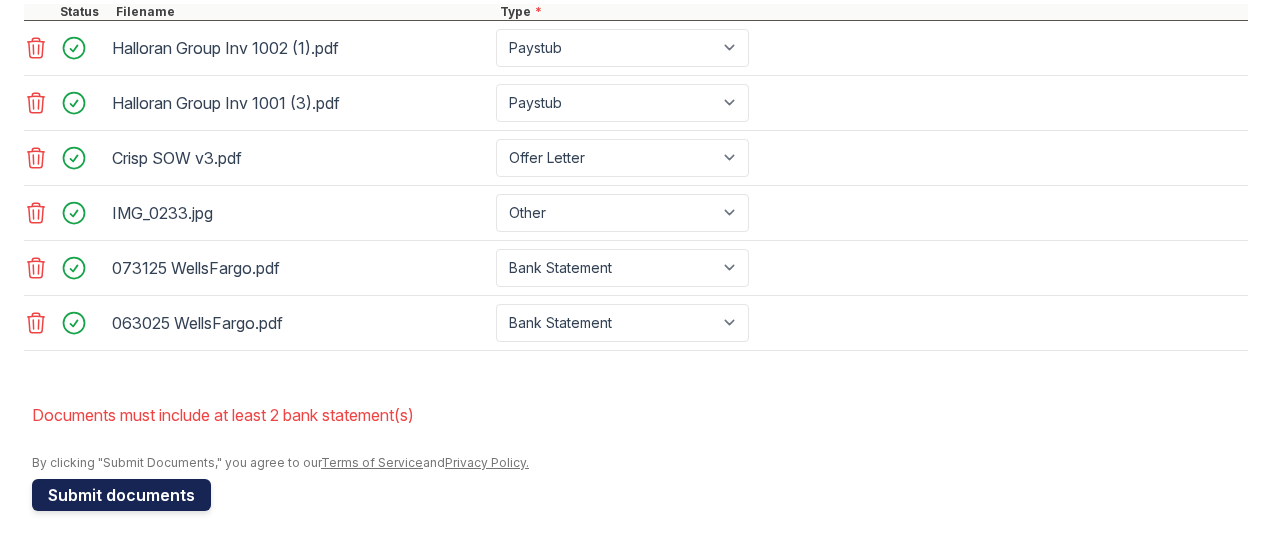 click on "Submit documents" at bounding box center (121, 495) 